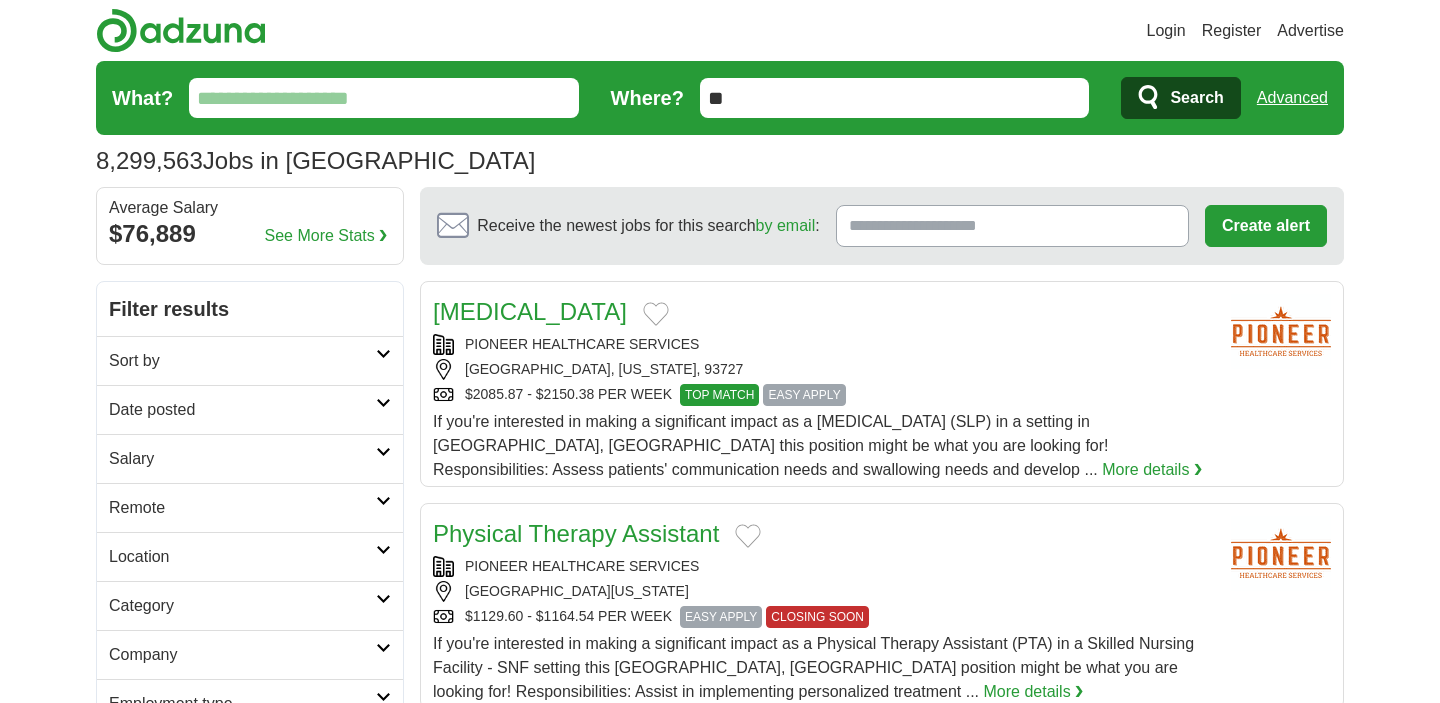 scroll, scrollTop: 0, scrollLeft: 0, axis: both 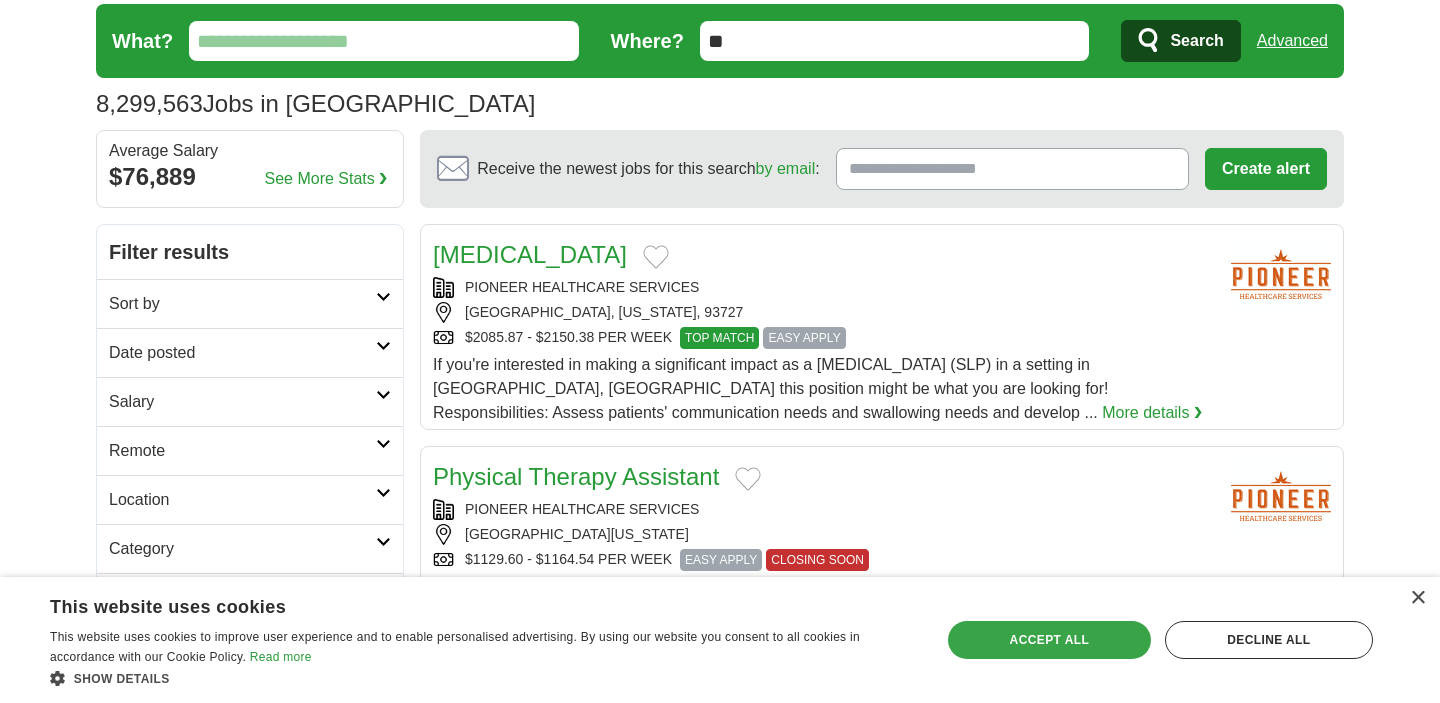 click on "Accept all" at bounding box center (1049, 640) 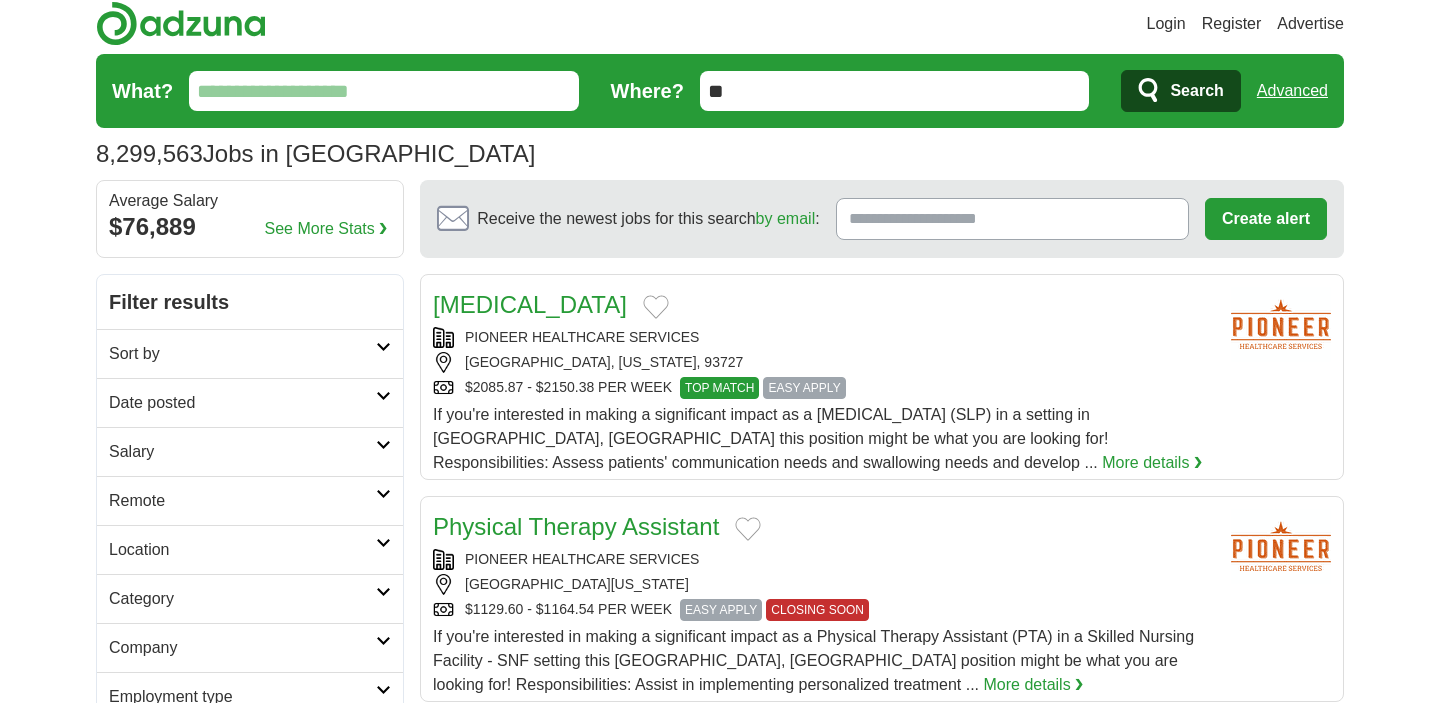 scroll, scrollTop: 0, scrollLeft: 0, axis: both 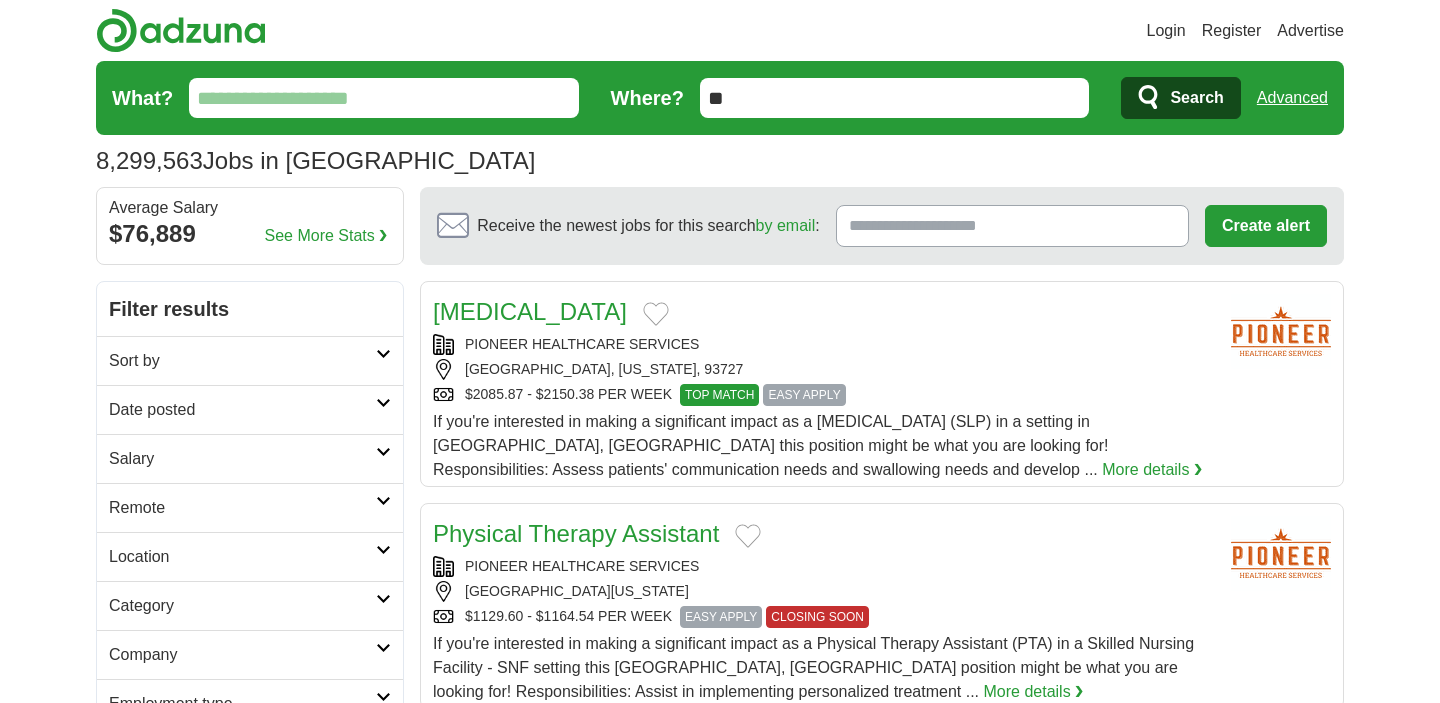 click on "What?" at bounding box center [384, 98] 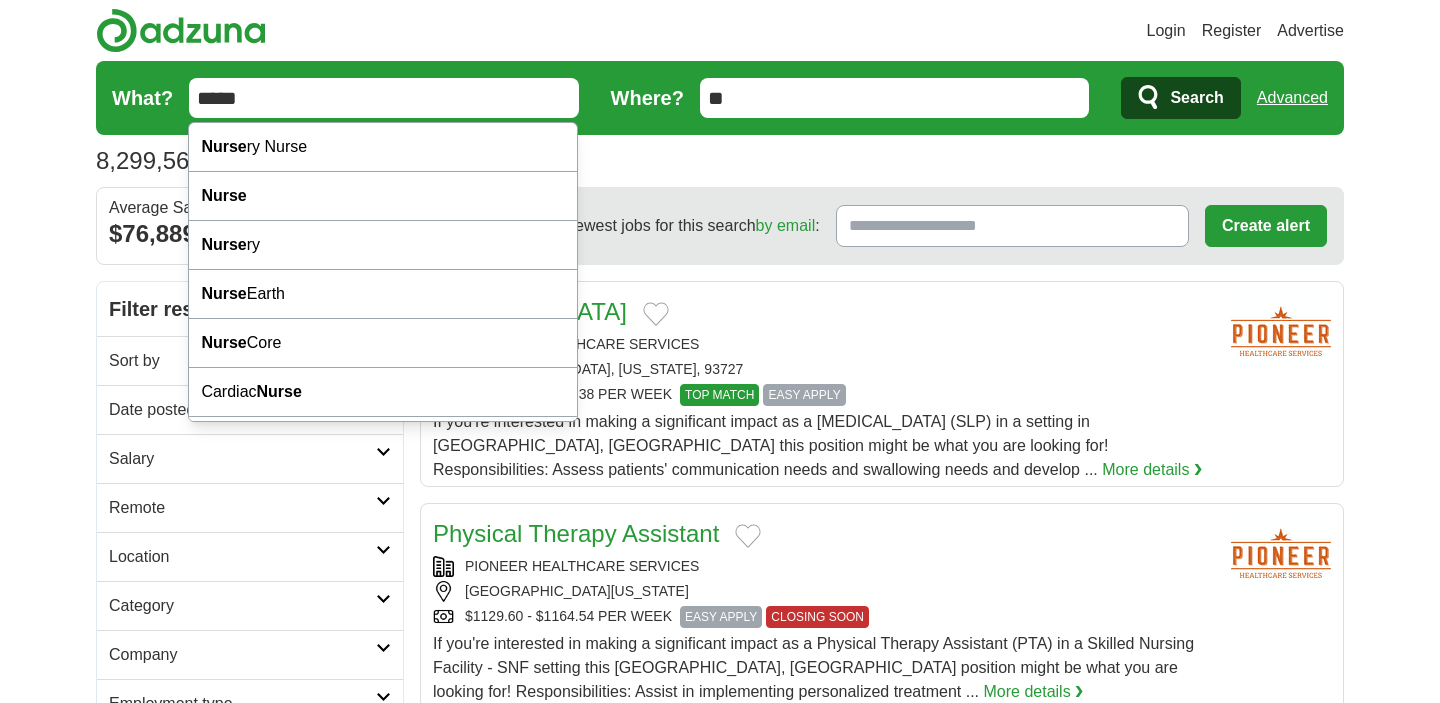 type on "*****" 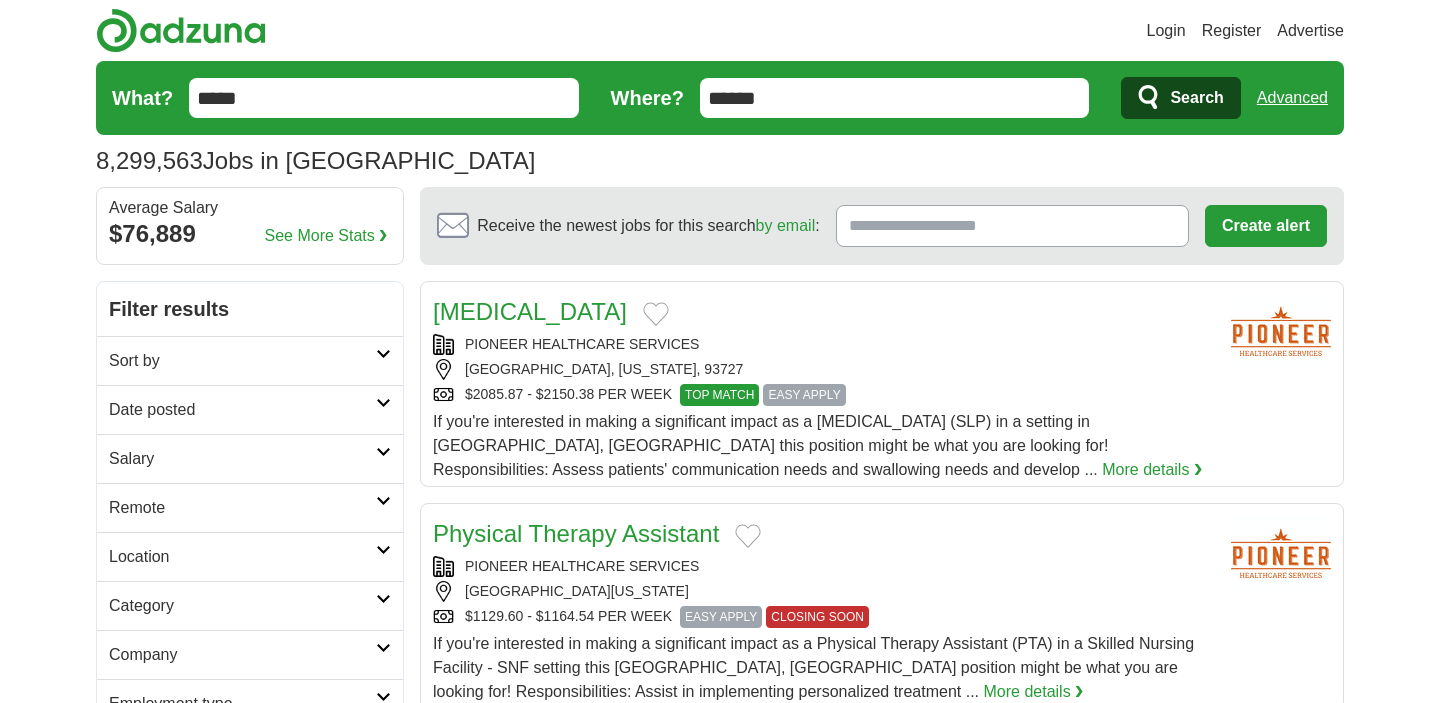 type on "******" 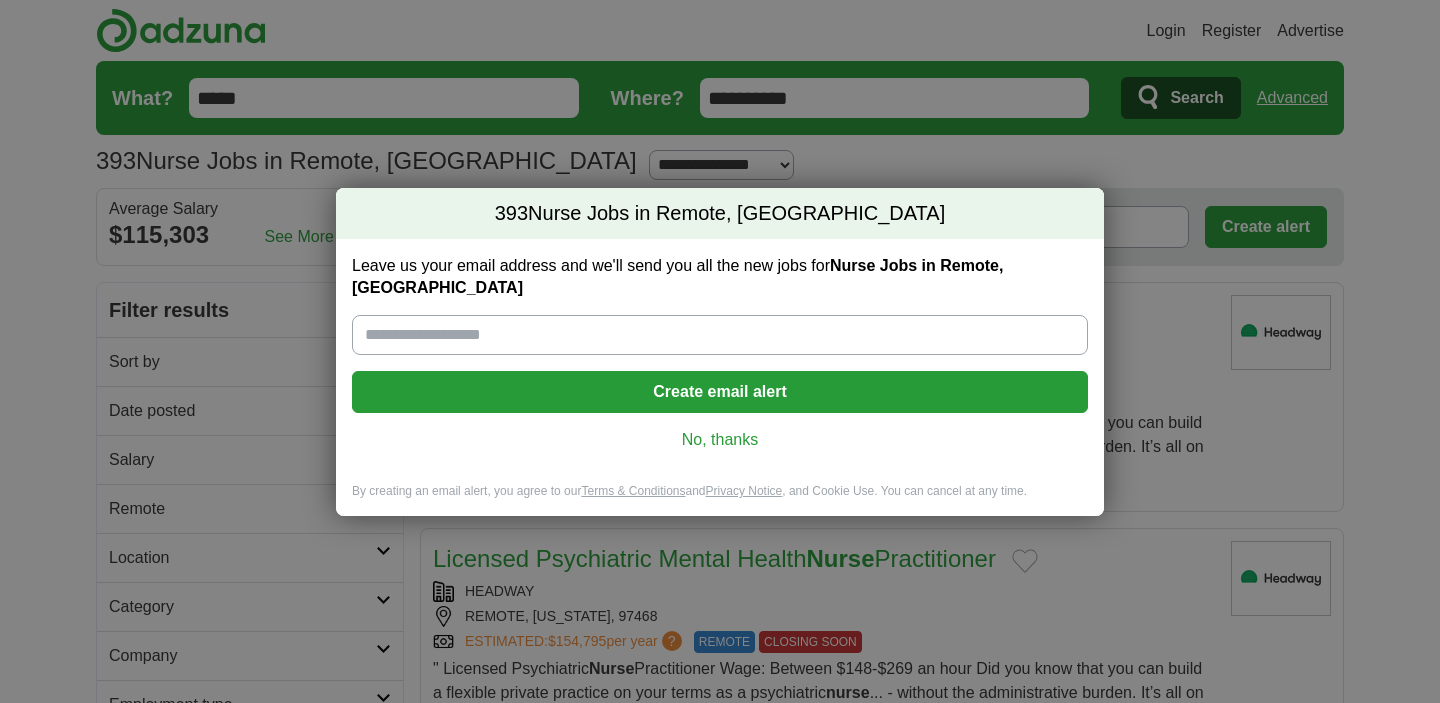 scroll, scrollTop: 0, scrollLeft: 0, axis: both 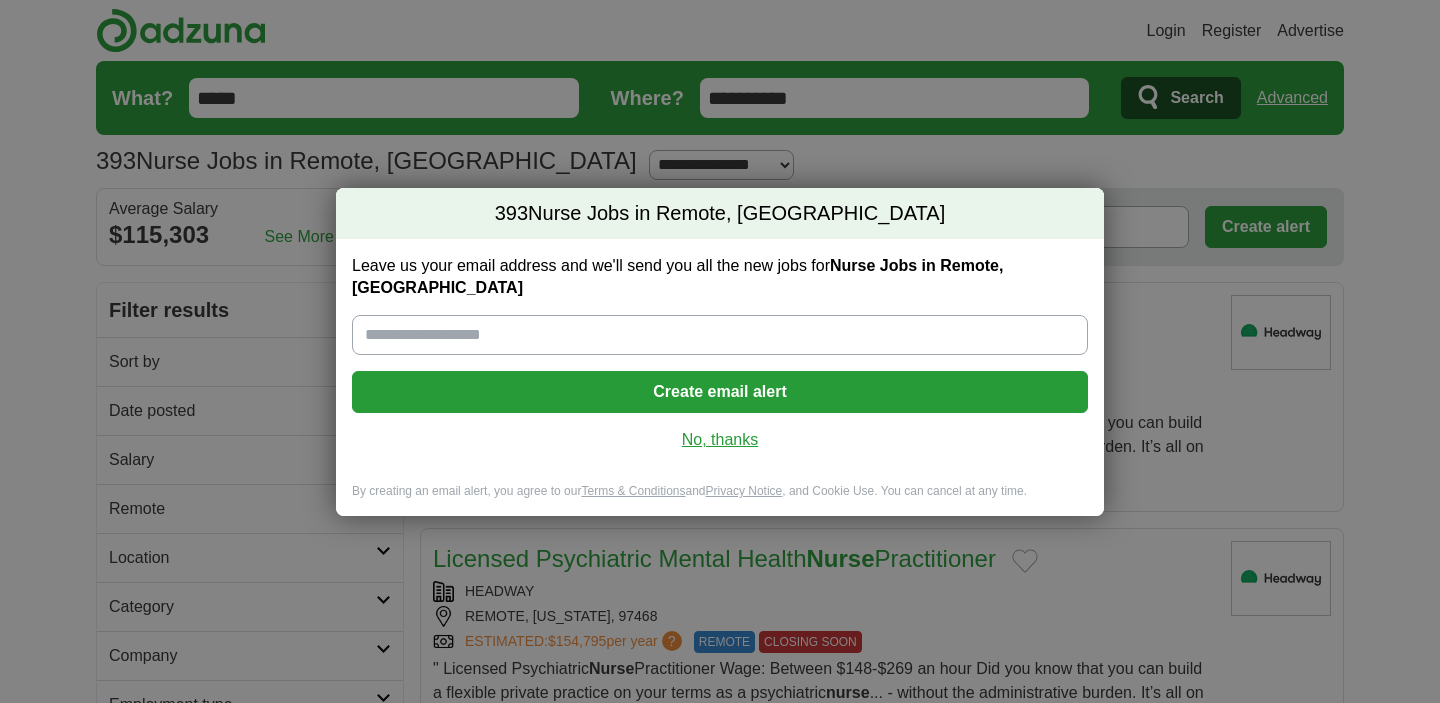 click on "No, thanks" at bounding box center (720, 440) 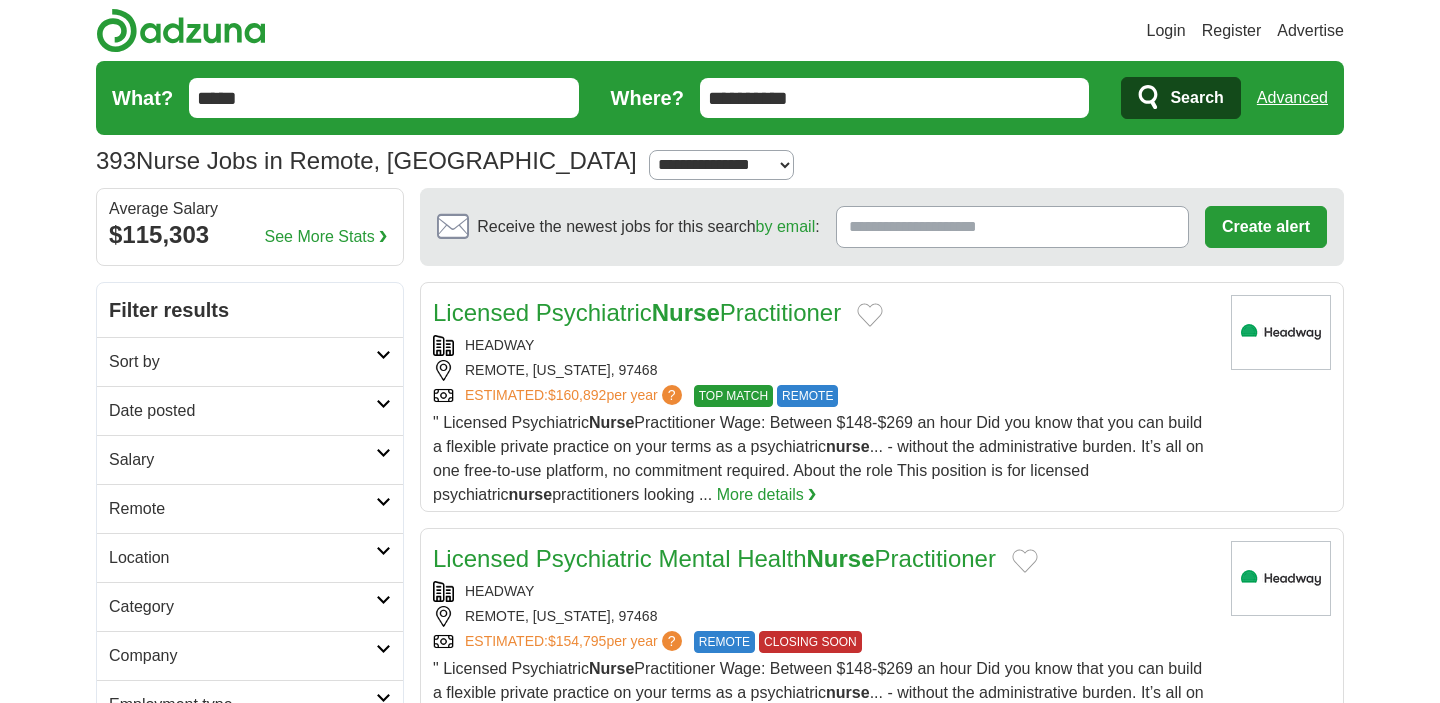 click on "**********" at bounding box center (895, 98) 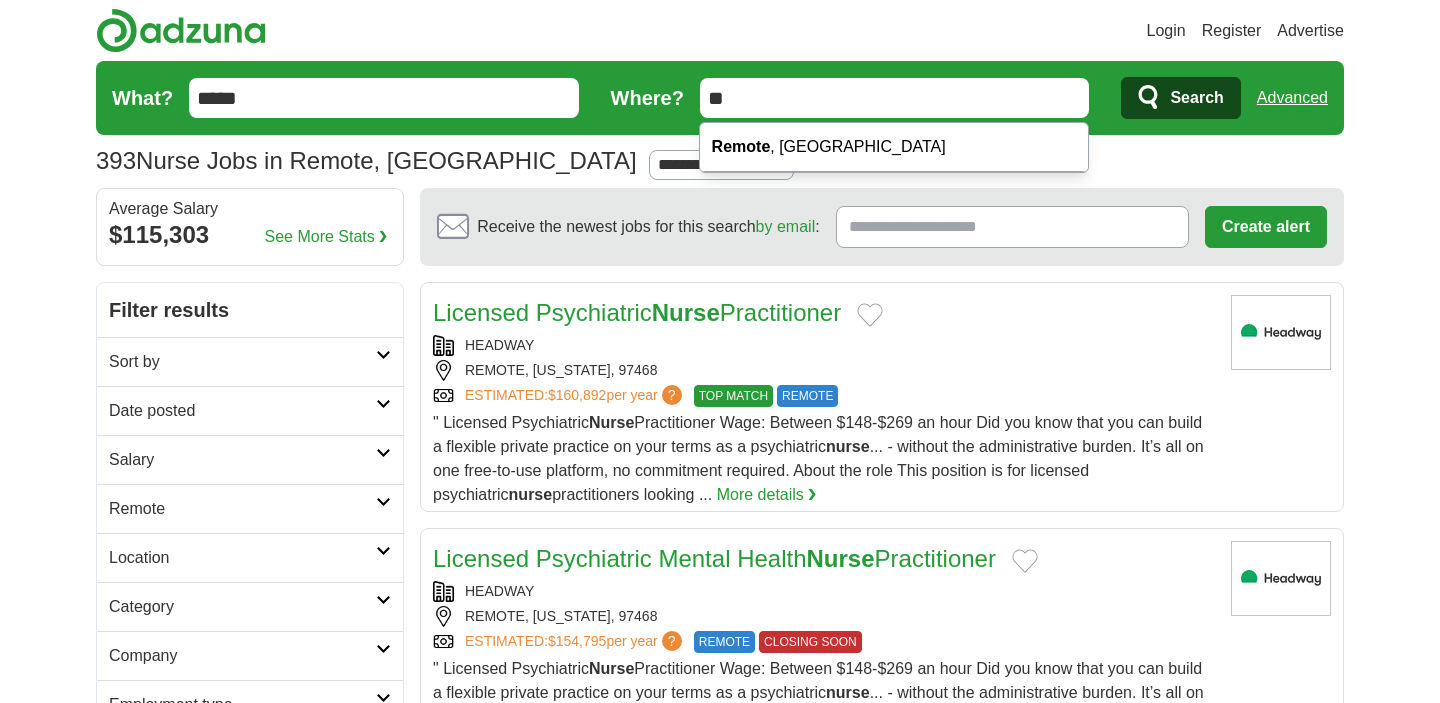 type on "*" 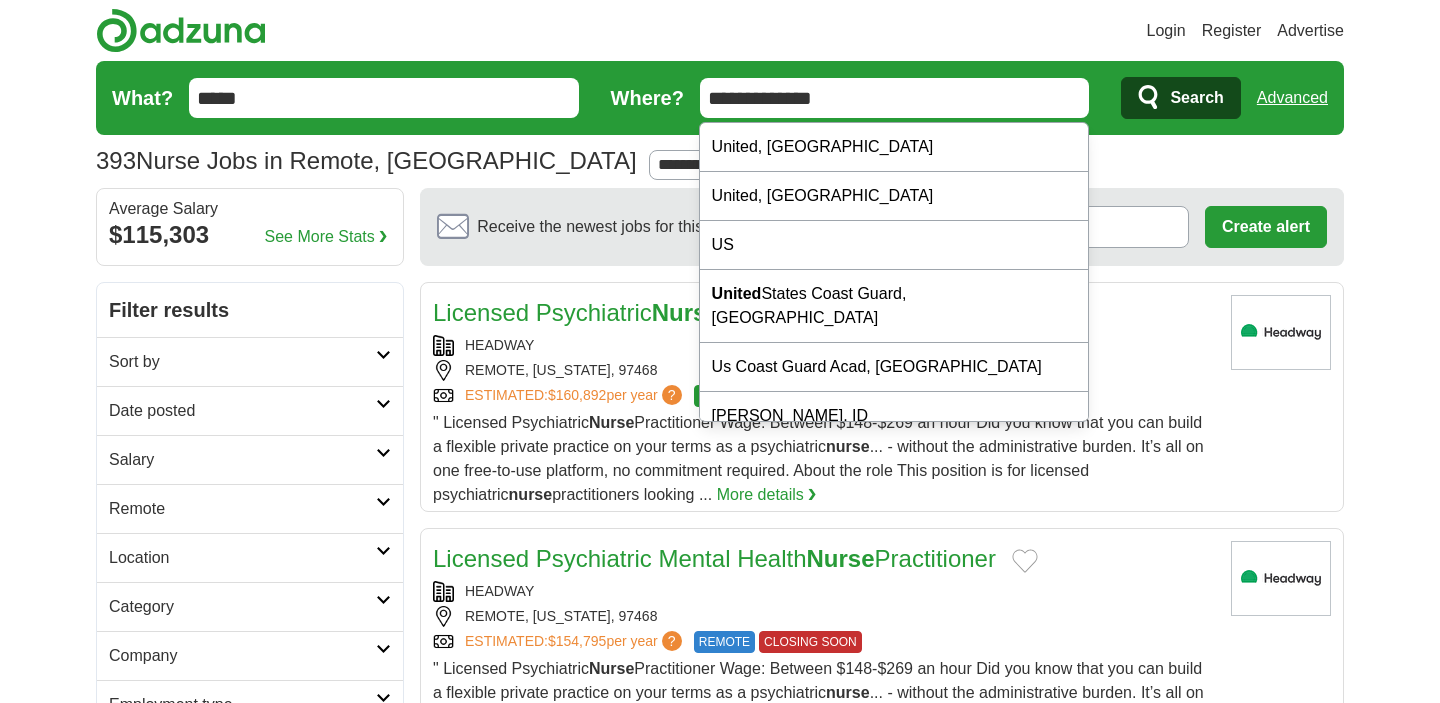 type on "**********" 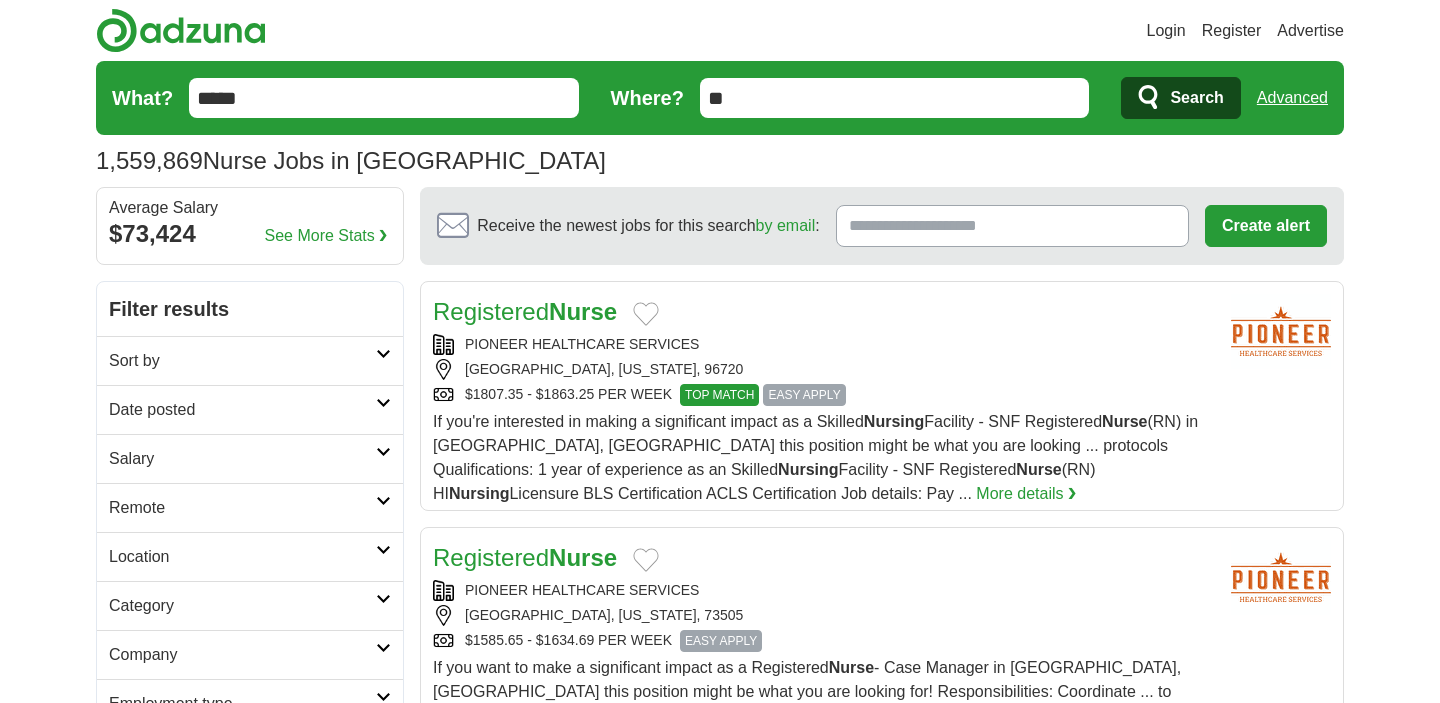 scroll, scrollTop: 0, scrollLeft: 0, axis: both 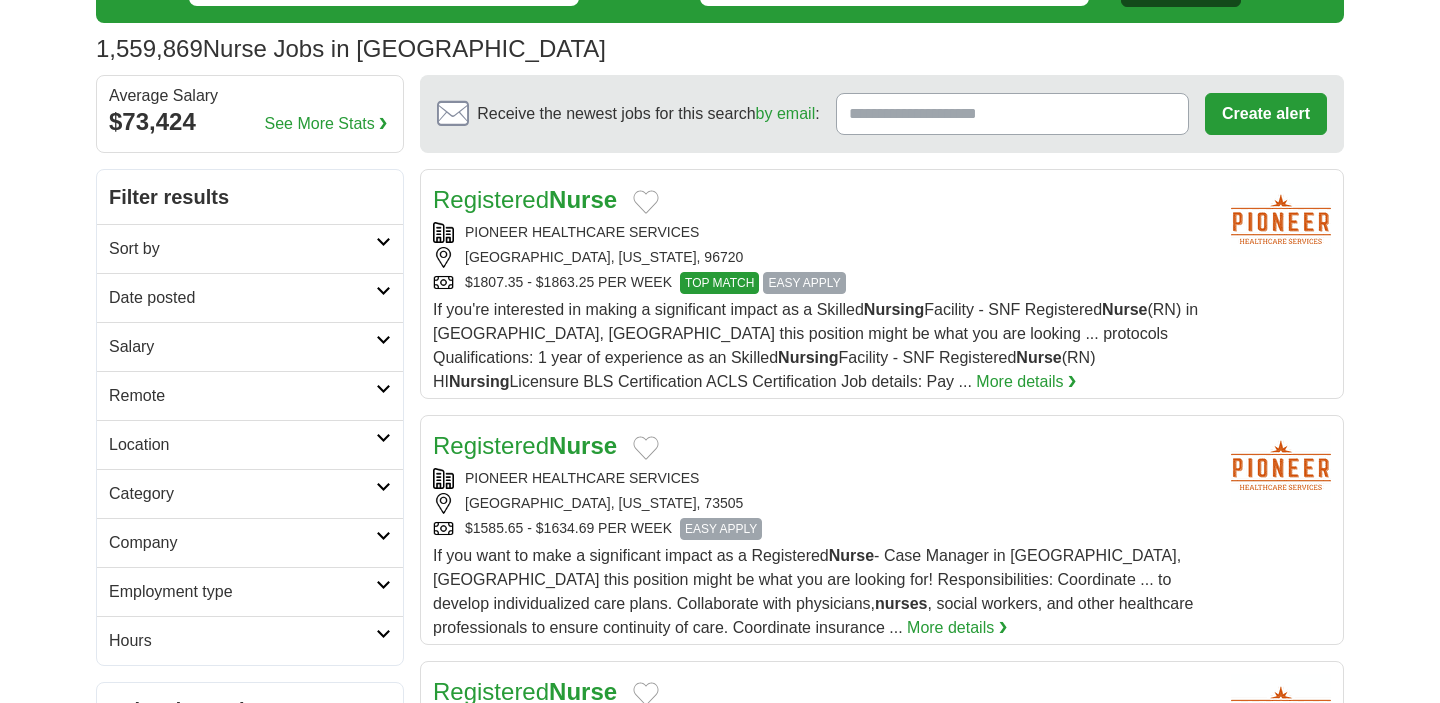 click at bounding box center (383, 242) 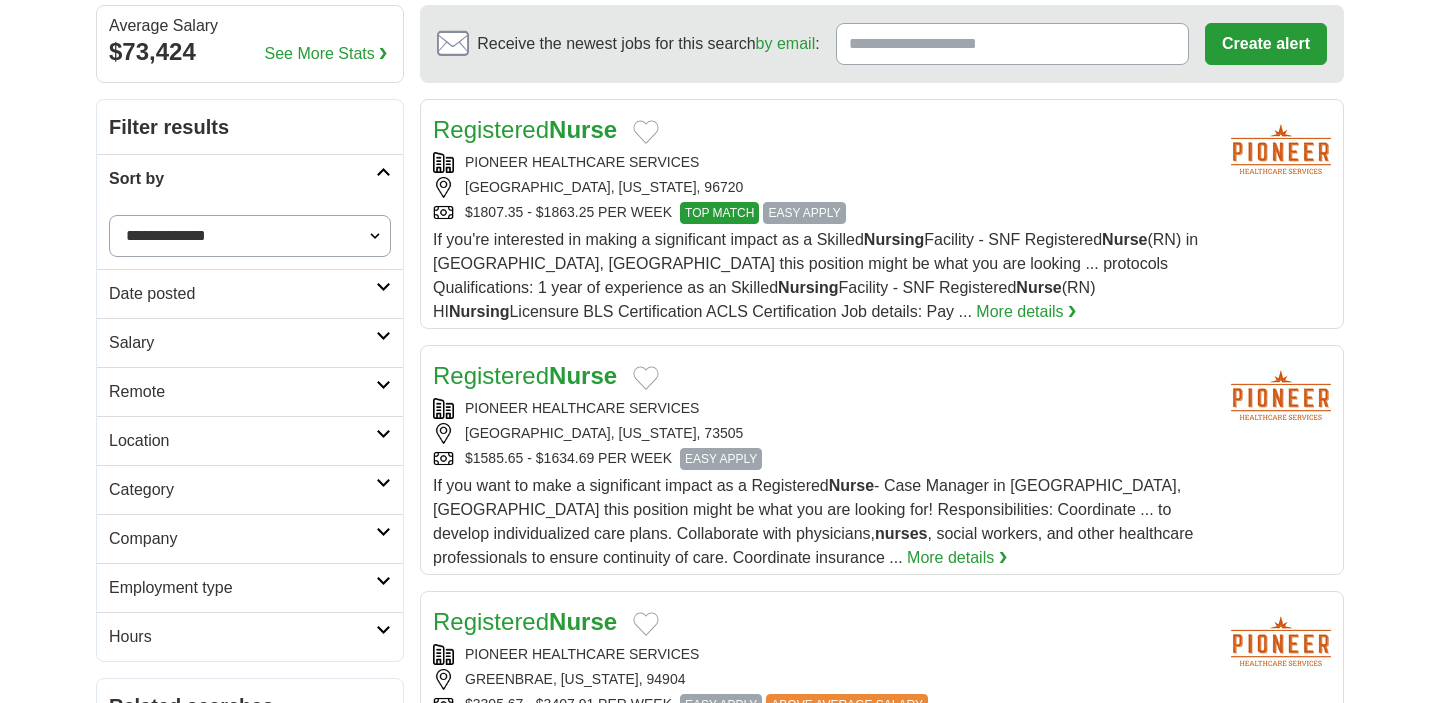 scroll, scrollTop: 183, scrollLeft: 0, axis: vertical 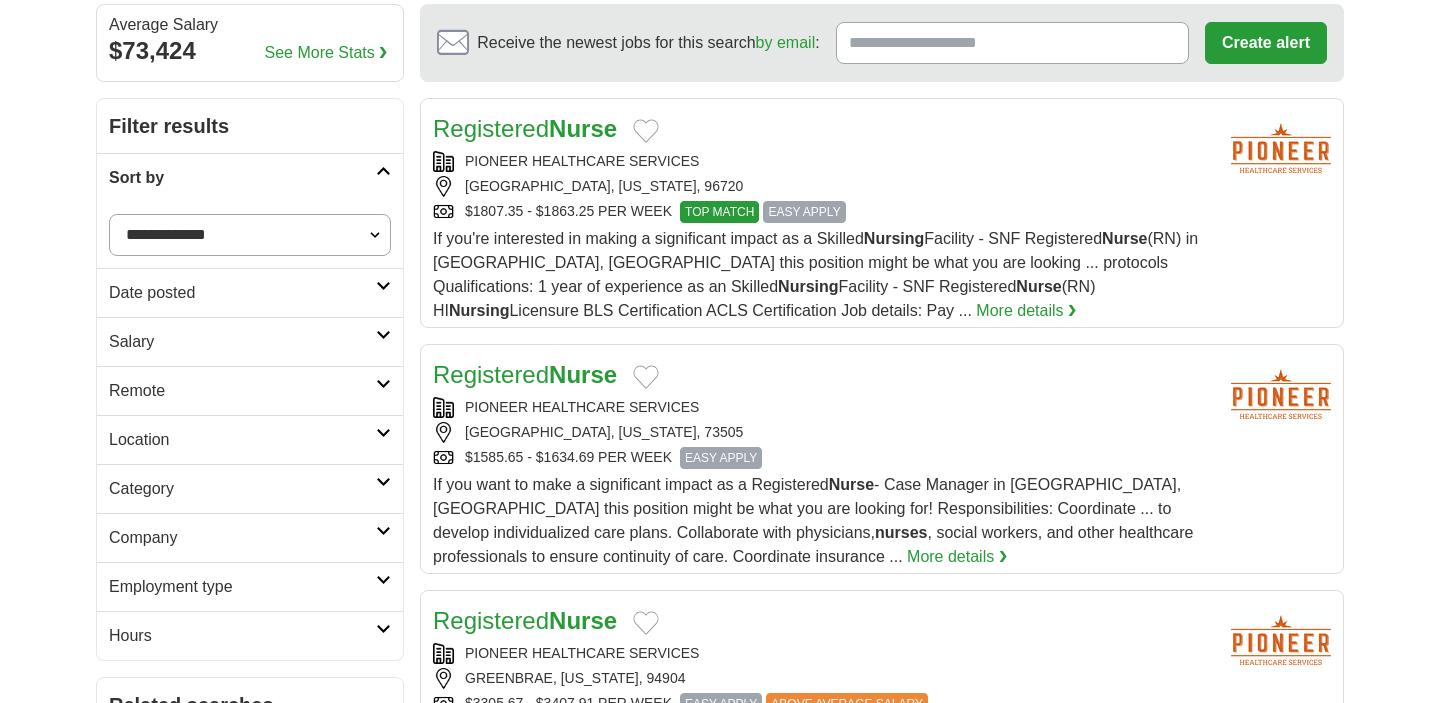 click at bounding box center (383, 384) 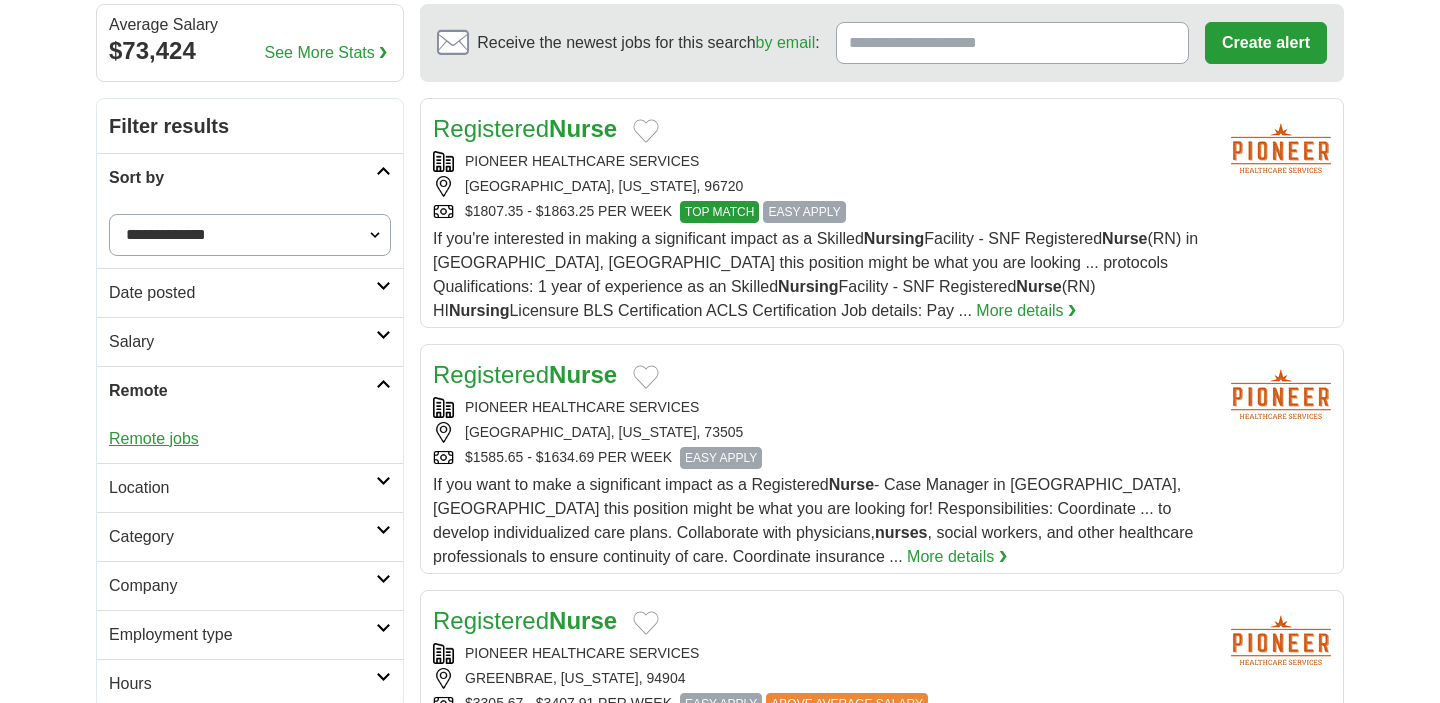 click on "Remote jobs" at bounding box center [154, 438] 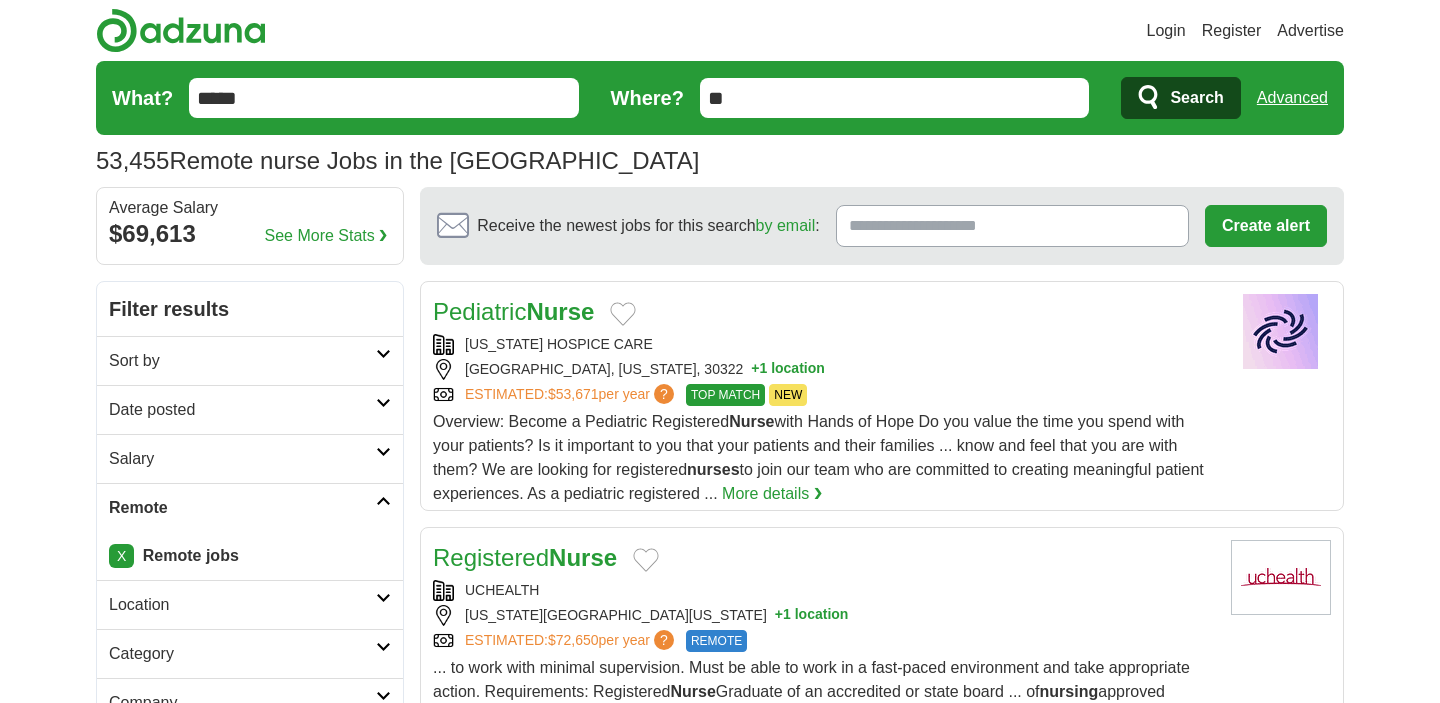 scroll, scrollTop: 0, scrollLeft: 0, axis: both 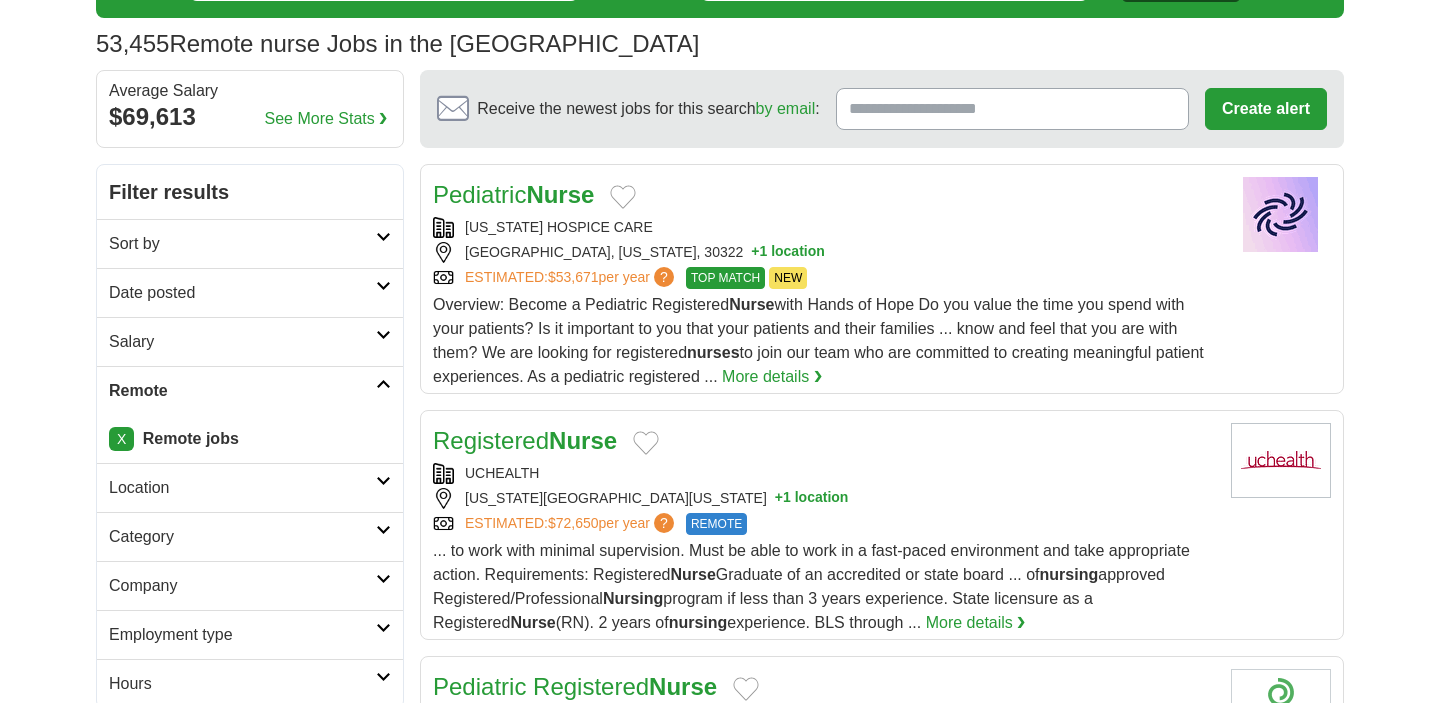 click at bounding box center (383, 481) 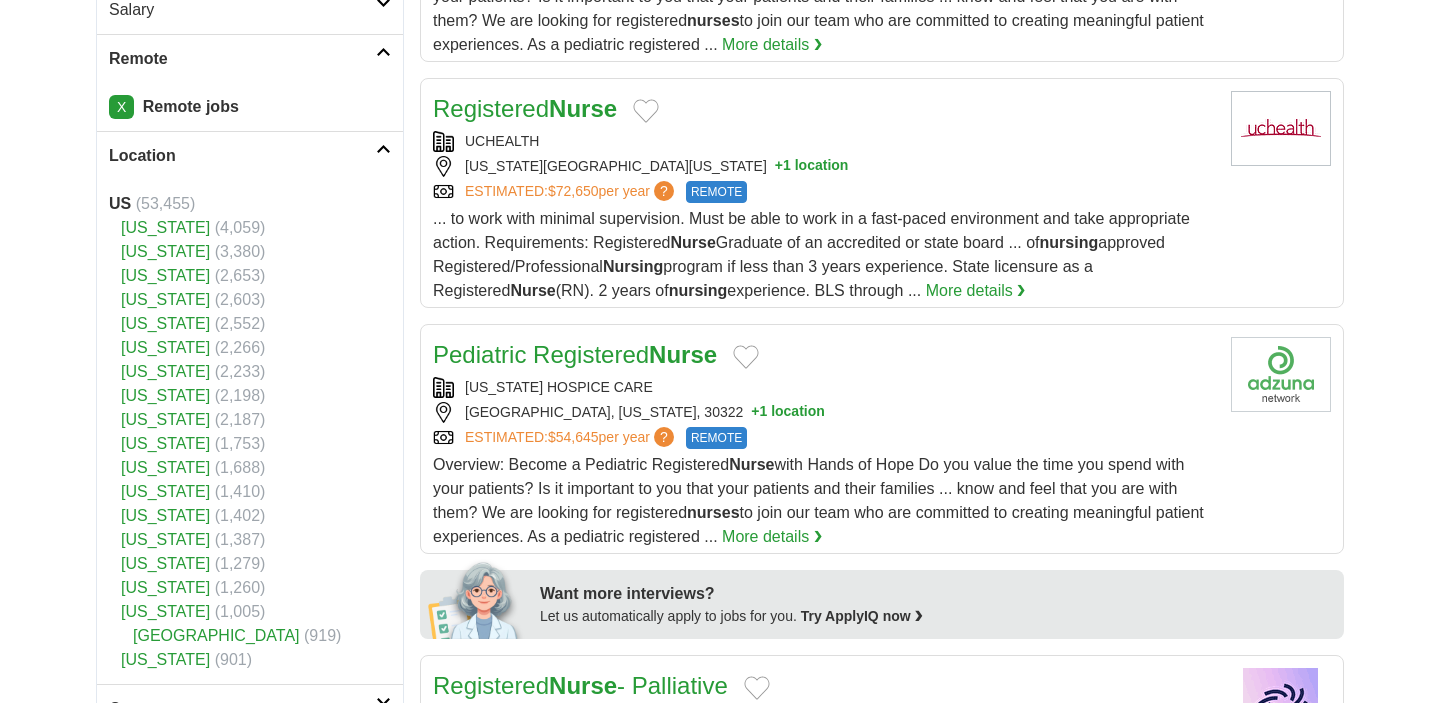 scroll, scrollTop: 463, scrollLeft: 0, axis: vertical 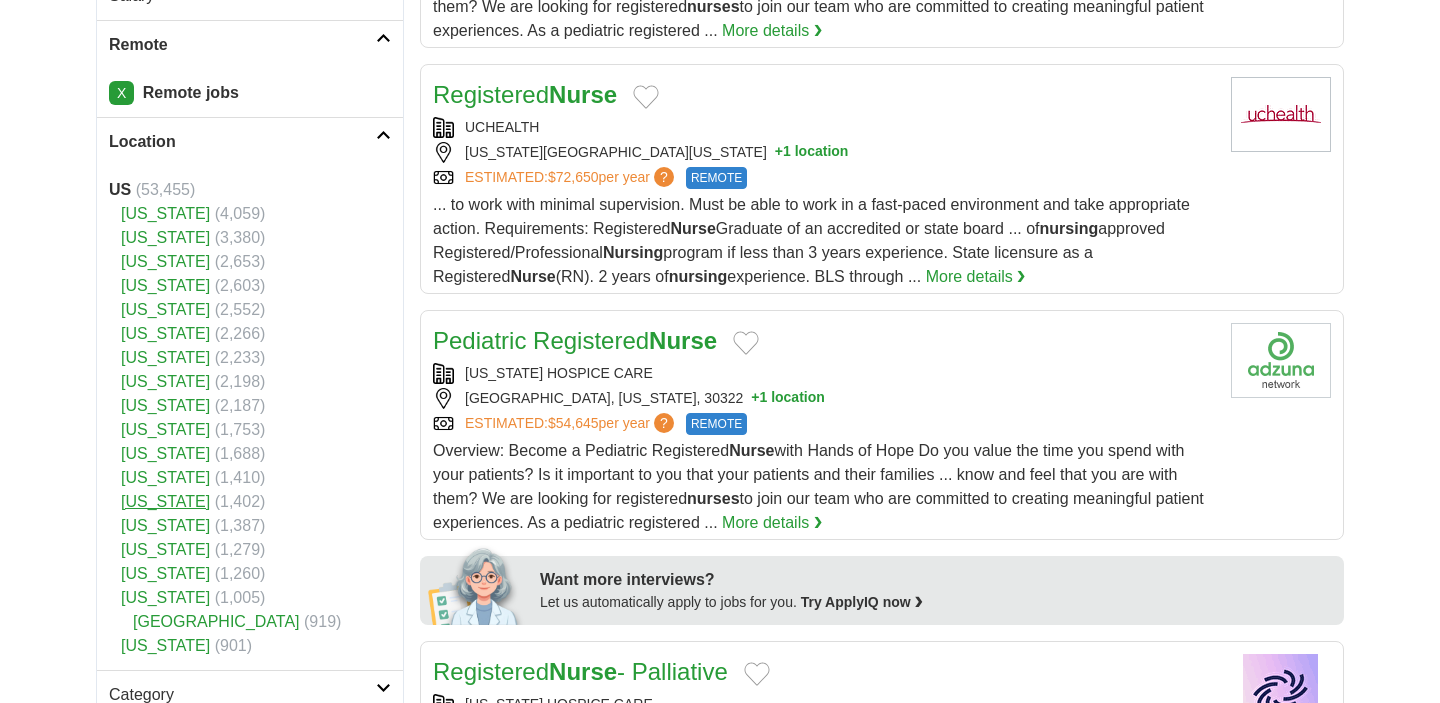 click on "[US_STATE]" at bounding box center [165, 501] 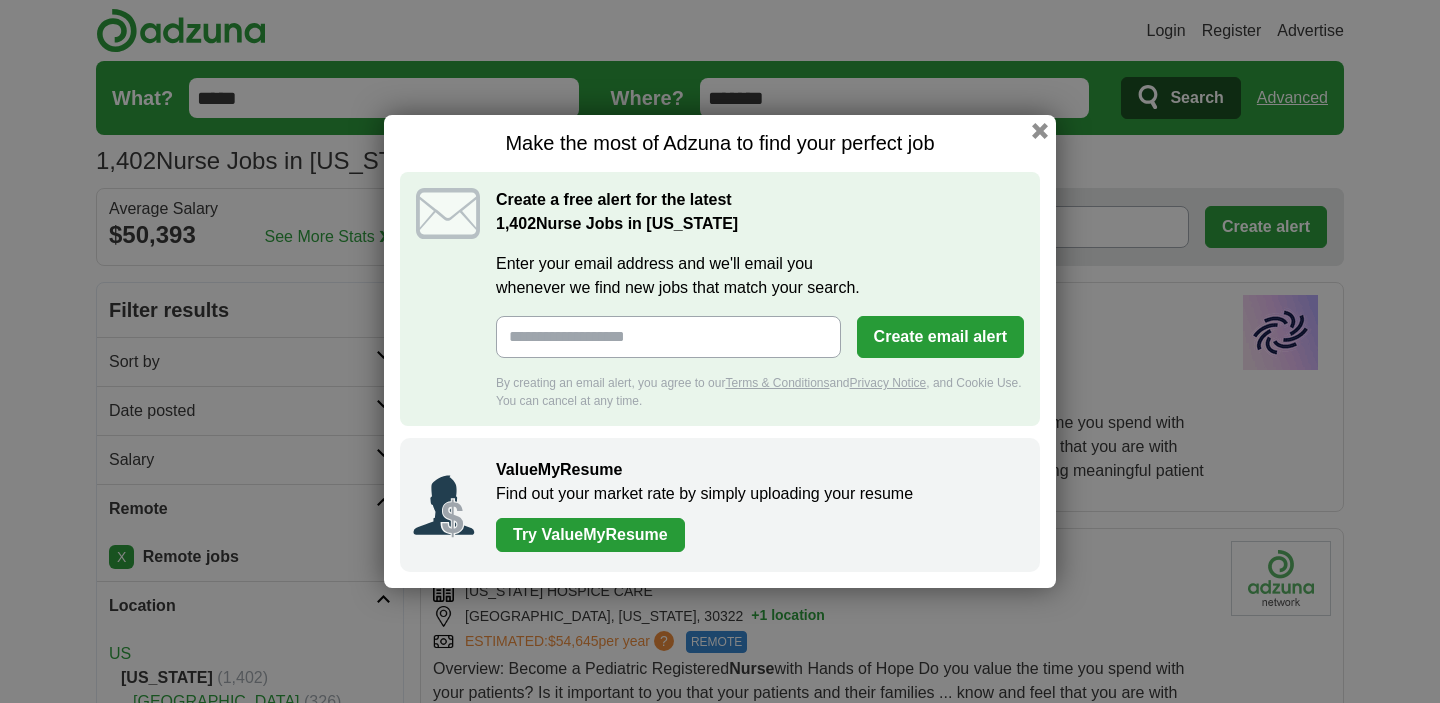 scroll, scrollTop: 0, scrollLeft: 0, axis: both 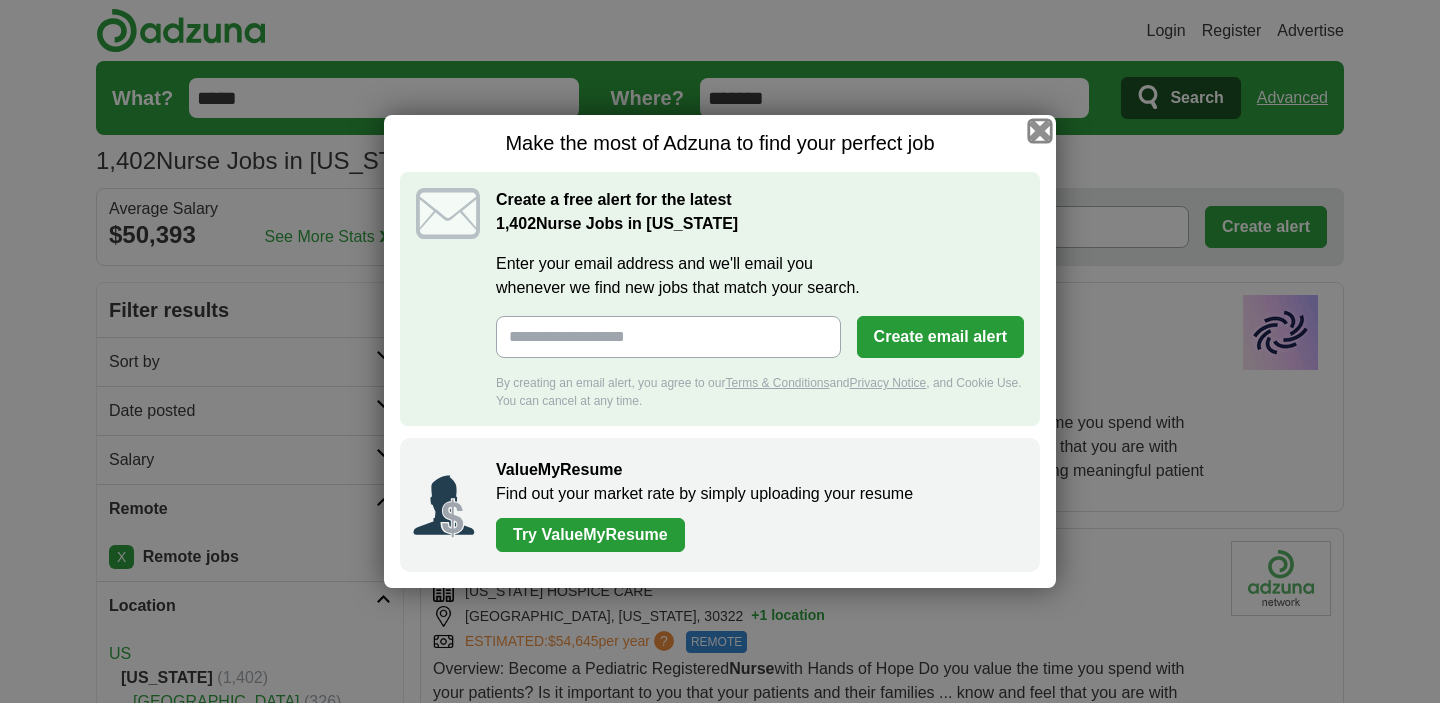 click at bounding box center [1040, 131] 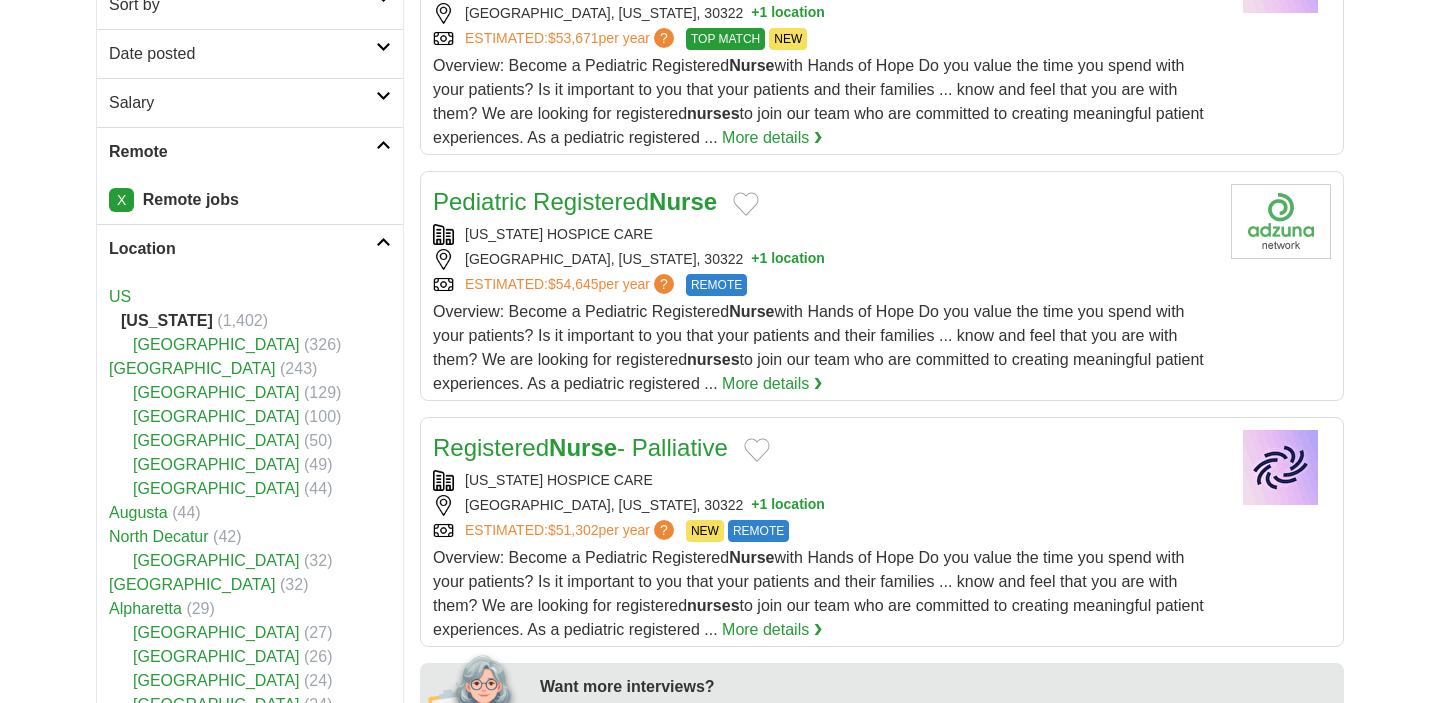 scroll, scrollTop: 329, scrollLeft: 0, axis: vertical 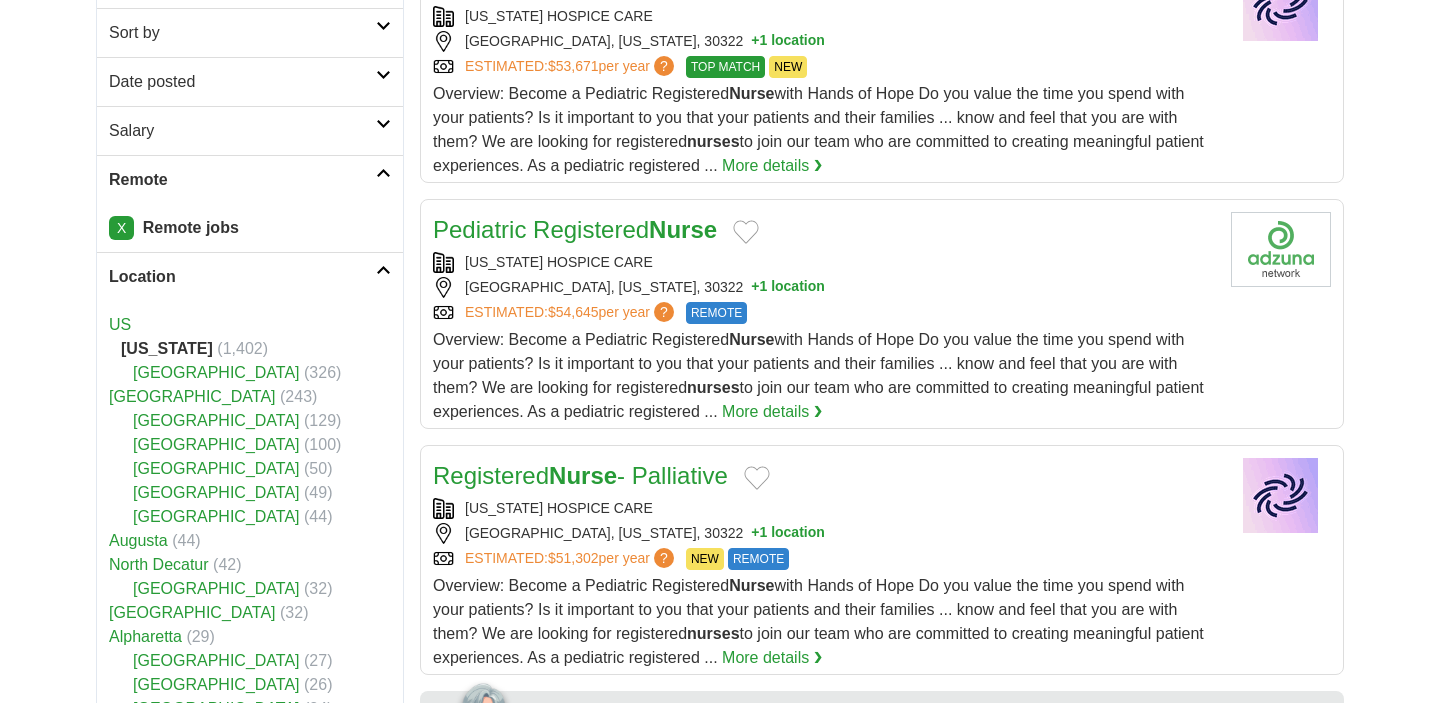 click at bounding box center (383, 270) 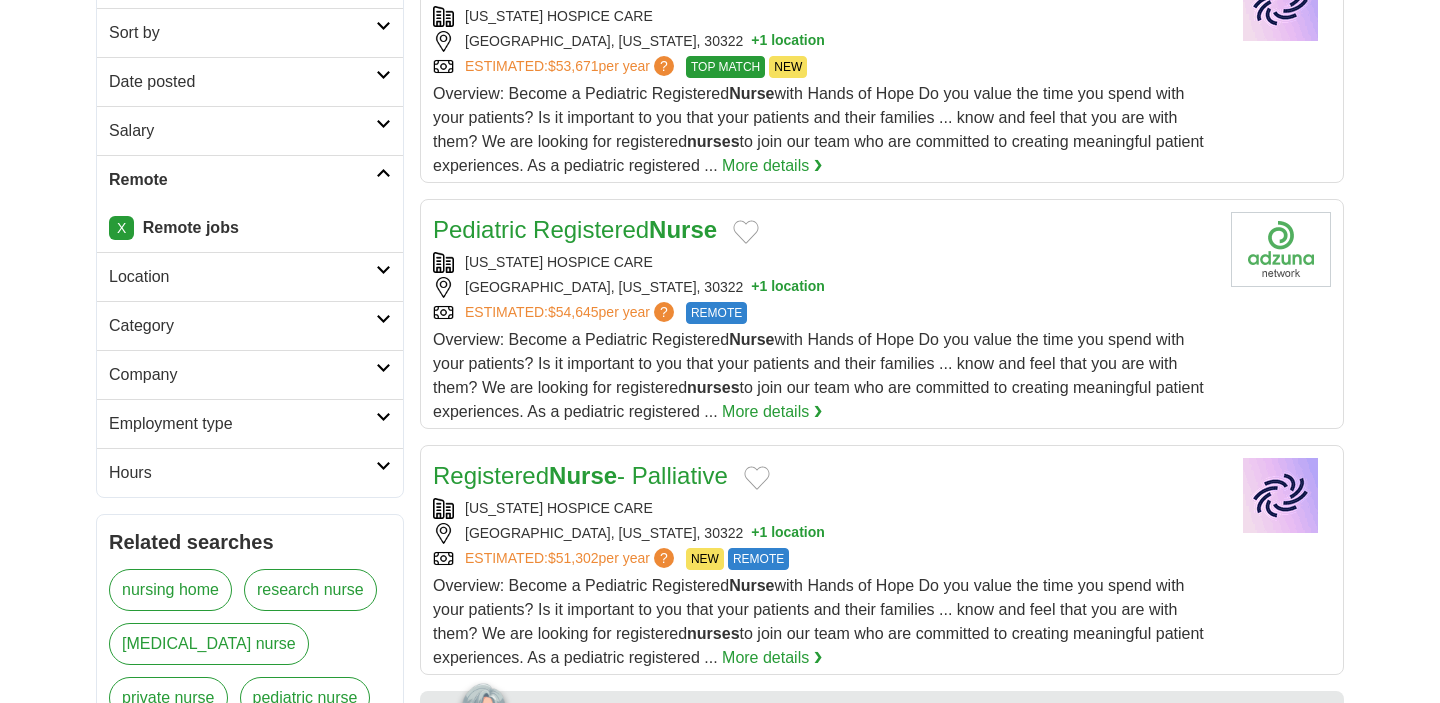 click at bounding box center [383, 319] 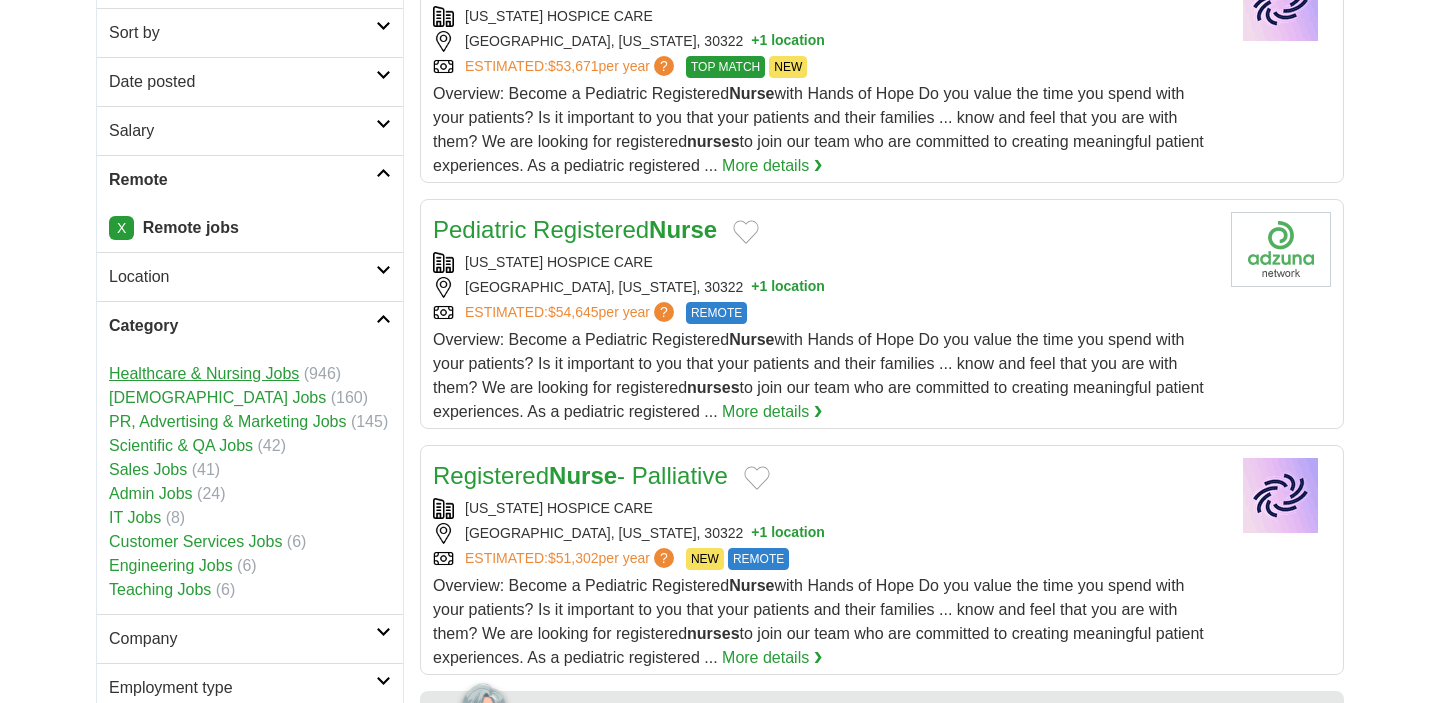 click on "Healthcare & Nursing Jobs" at bounding box center (204, 373) 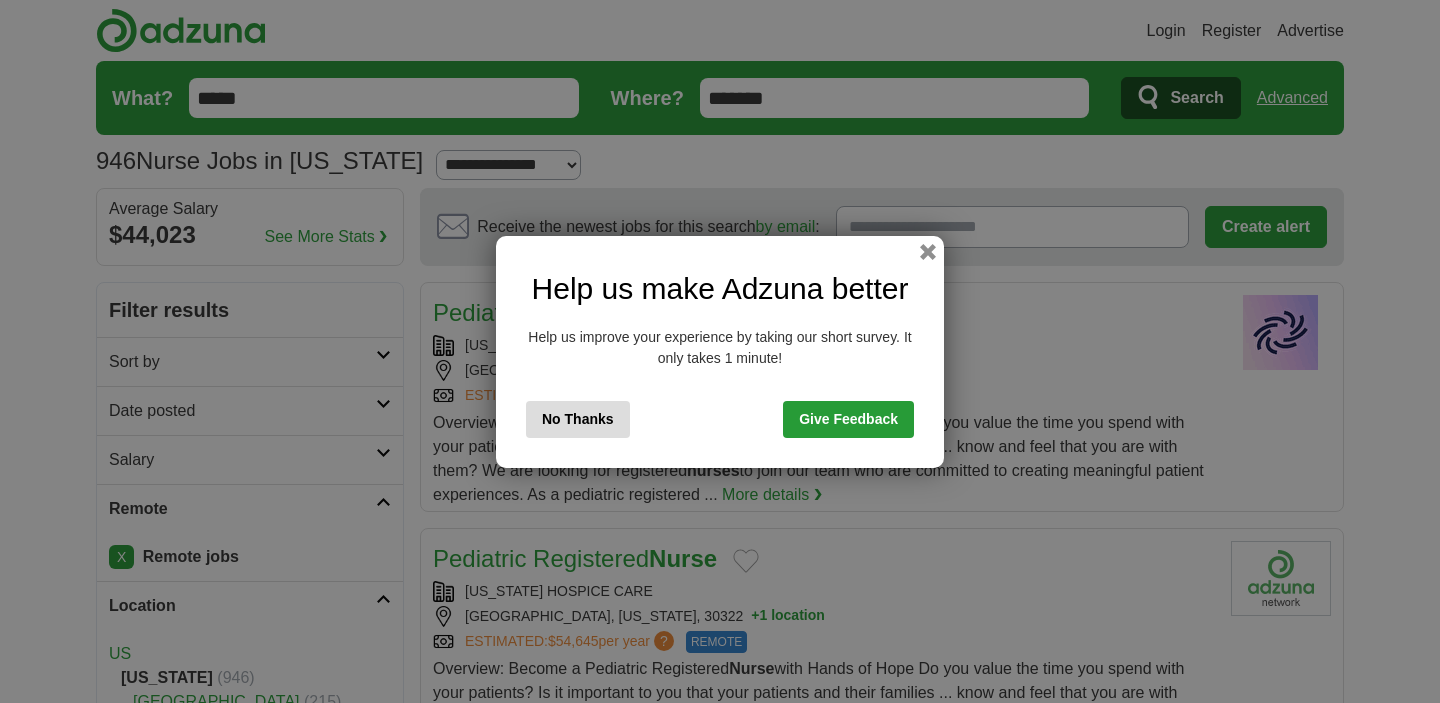 scroll, scrollTop: 0, scrollLeft: 0, axis: both 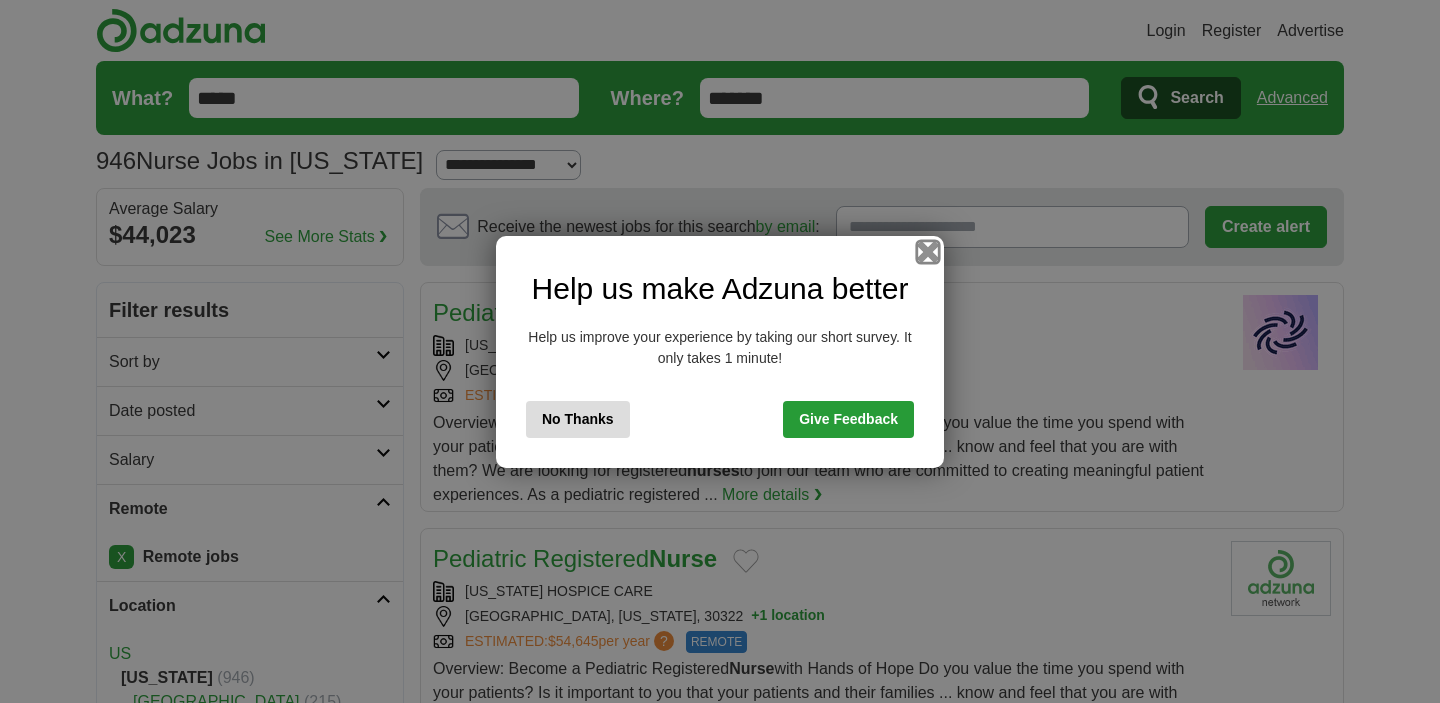 click at bounding box center [928, 251] 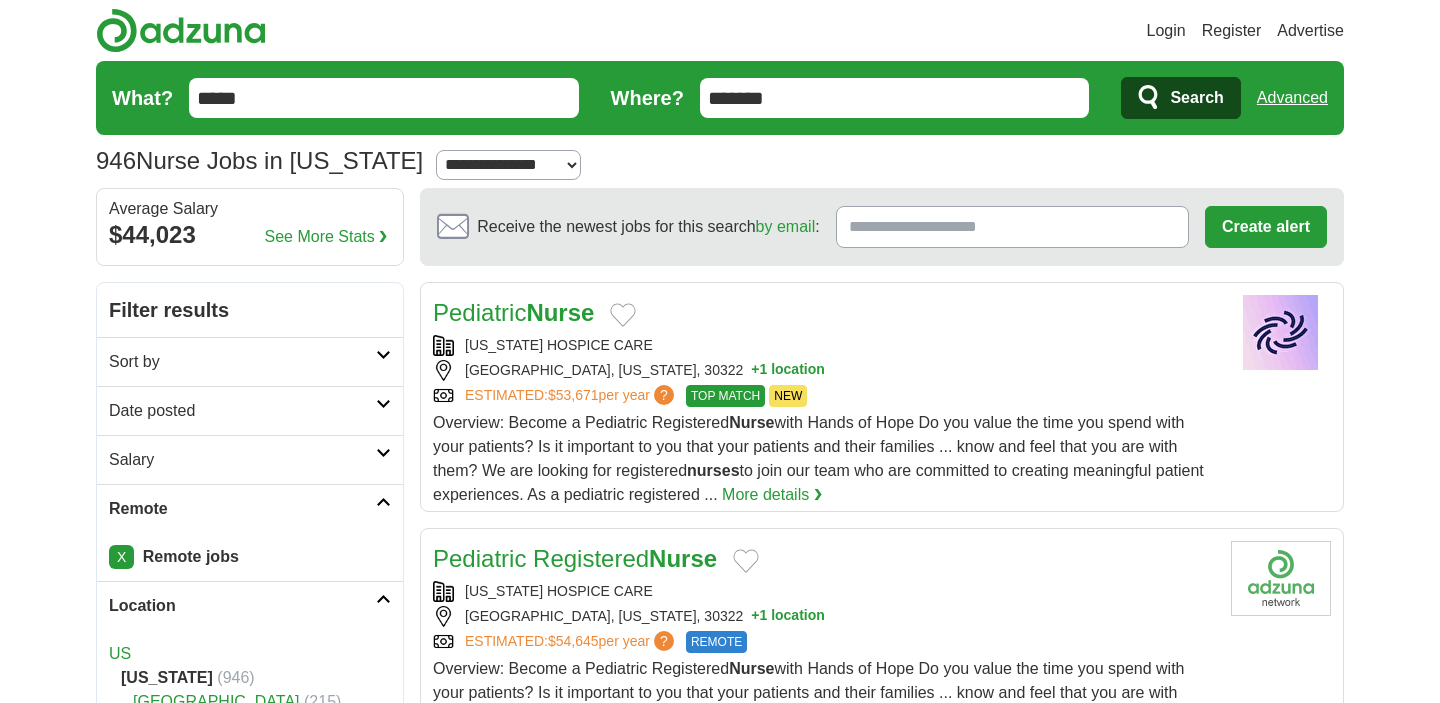 click at bounding box center [383, 355] 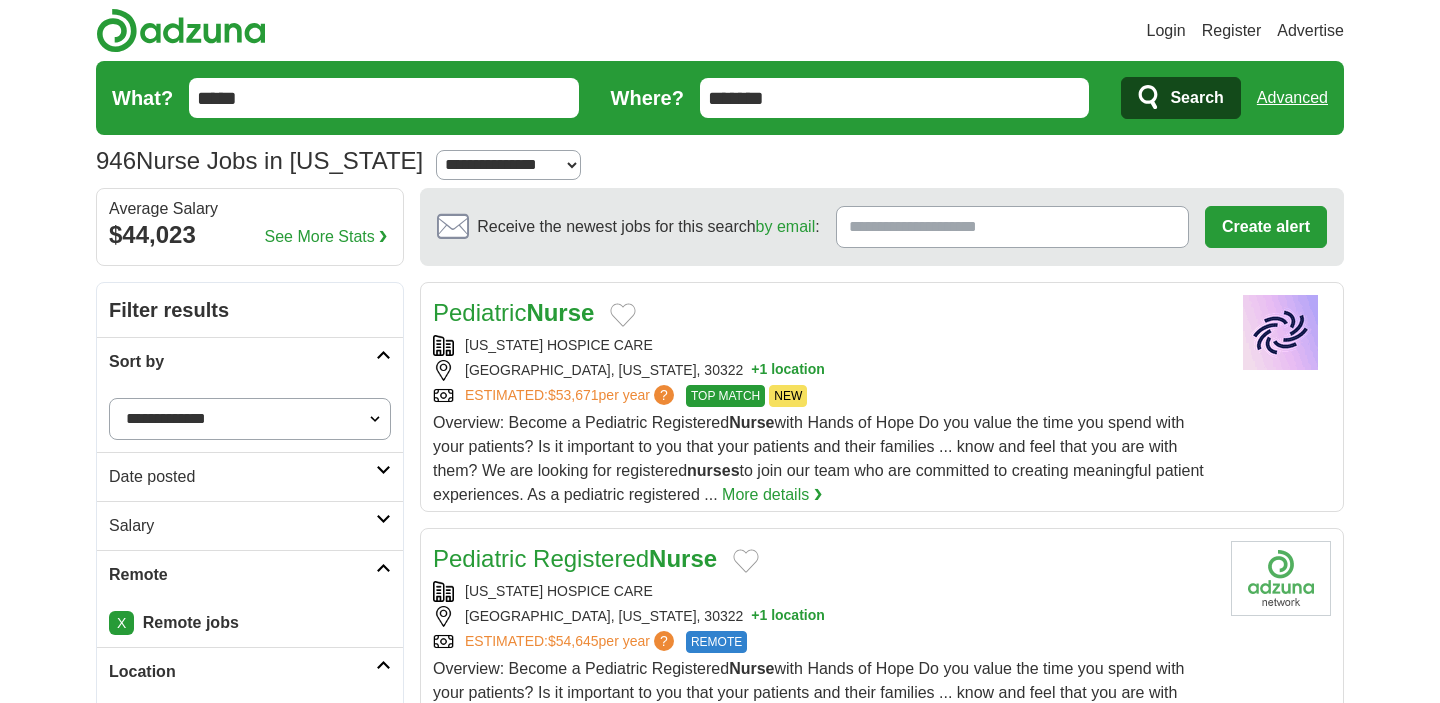 click on "Login
Register
Advertise
946
Nurse Jobs in Georgia
Salary
Salary
Select a salary range
Salary from
from $10,000
from $20,000
from $40,000
from $60,000
from $80,000
from $100,000
per year" at bounding box center (720, 1753) 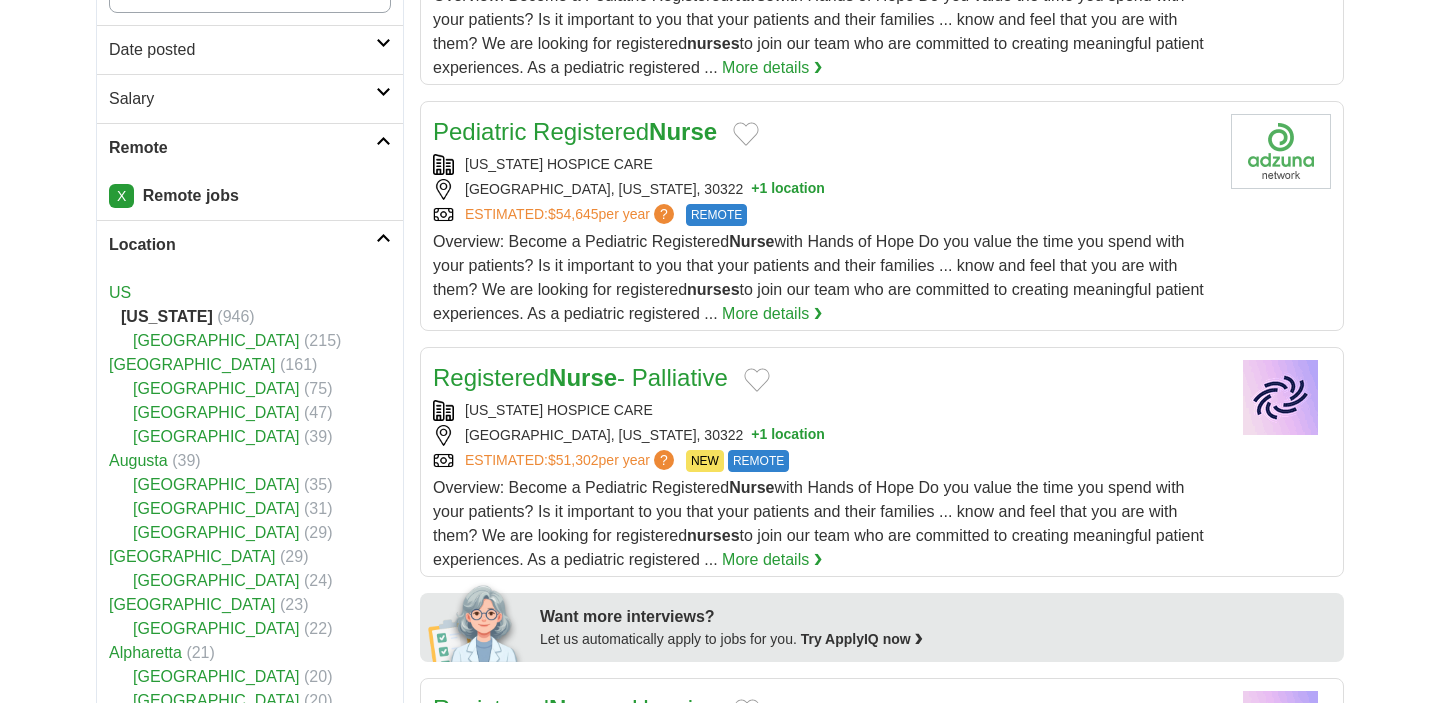 scroll, scrollTop: 442, scrollLeft: 0, axis: vertical 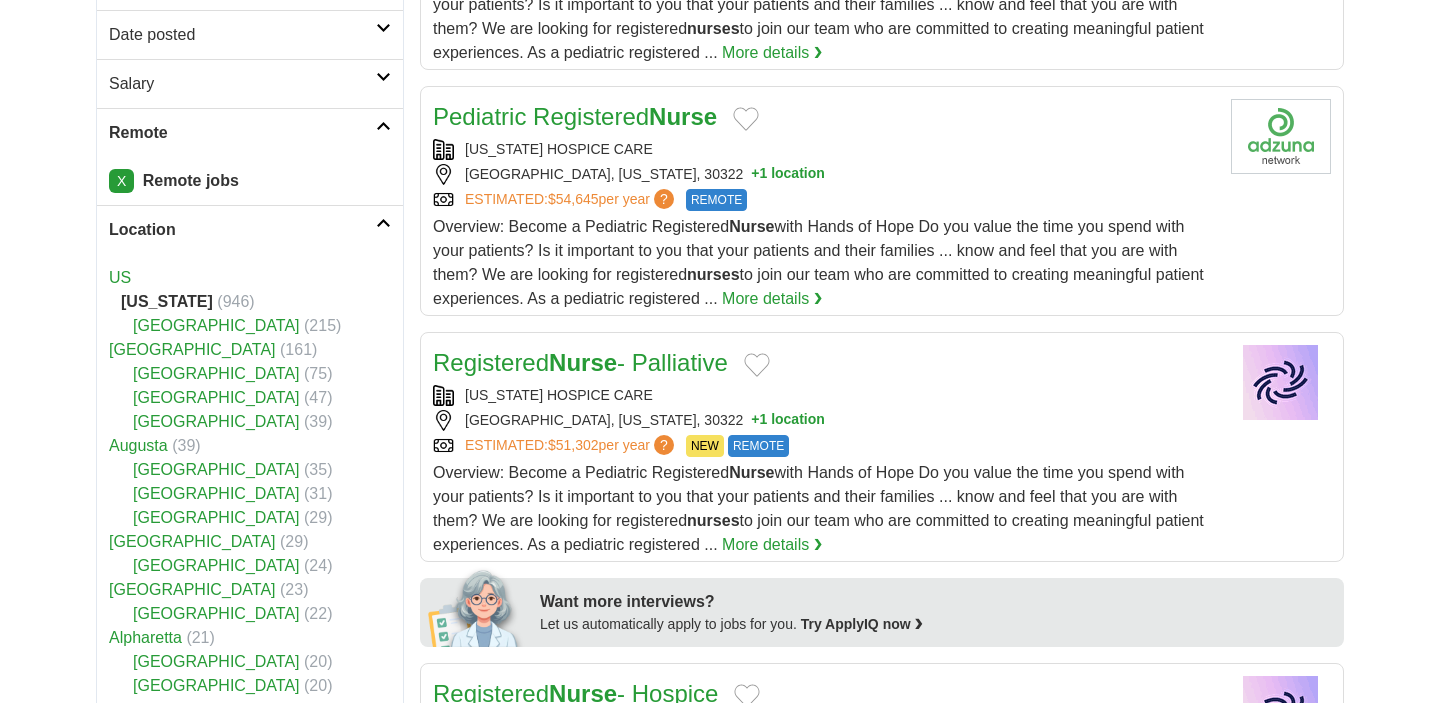 click at bounding box center (383, 223) 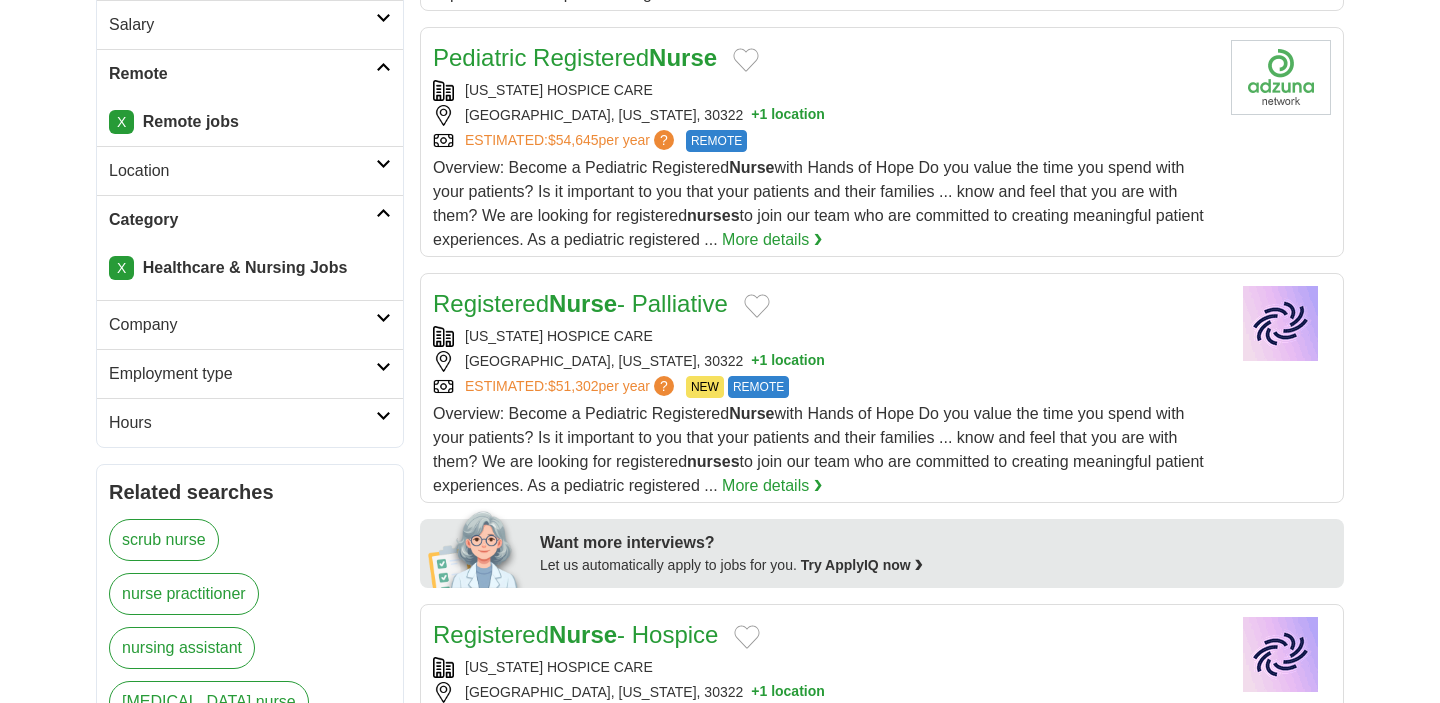 scroll, scrollTop: 511, scrollLeft: 0, axis: vertical 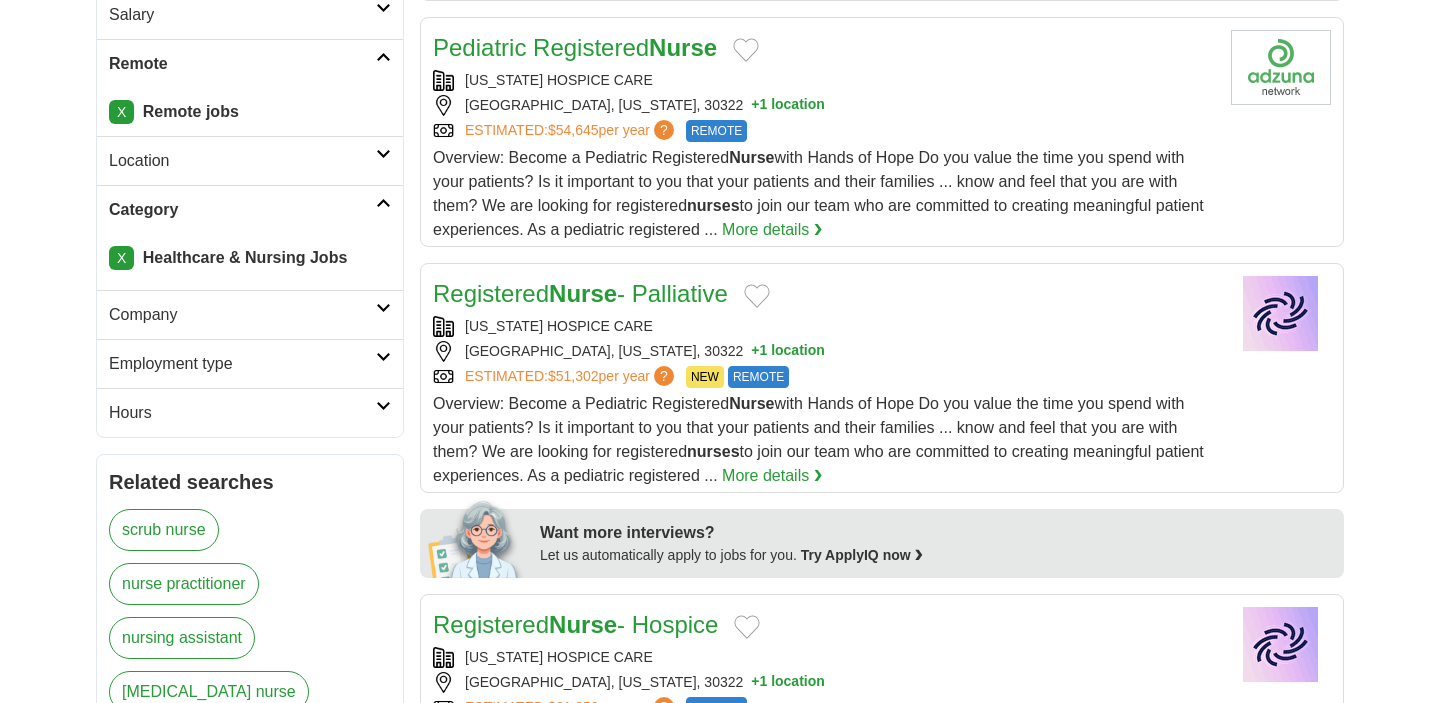 click at bounding box center (383, 357) 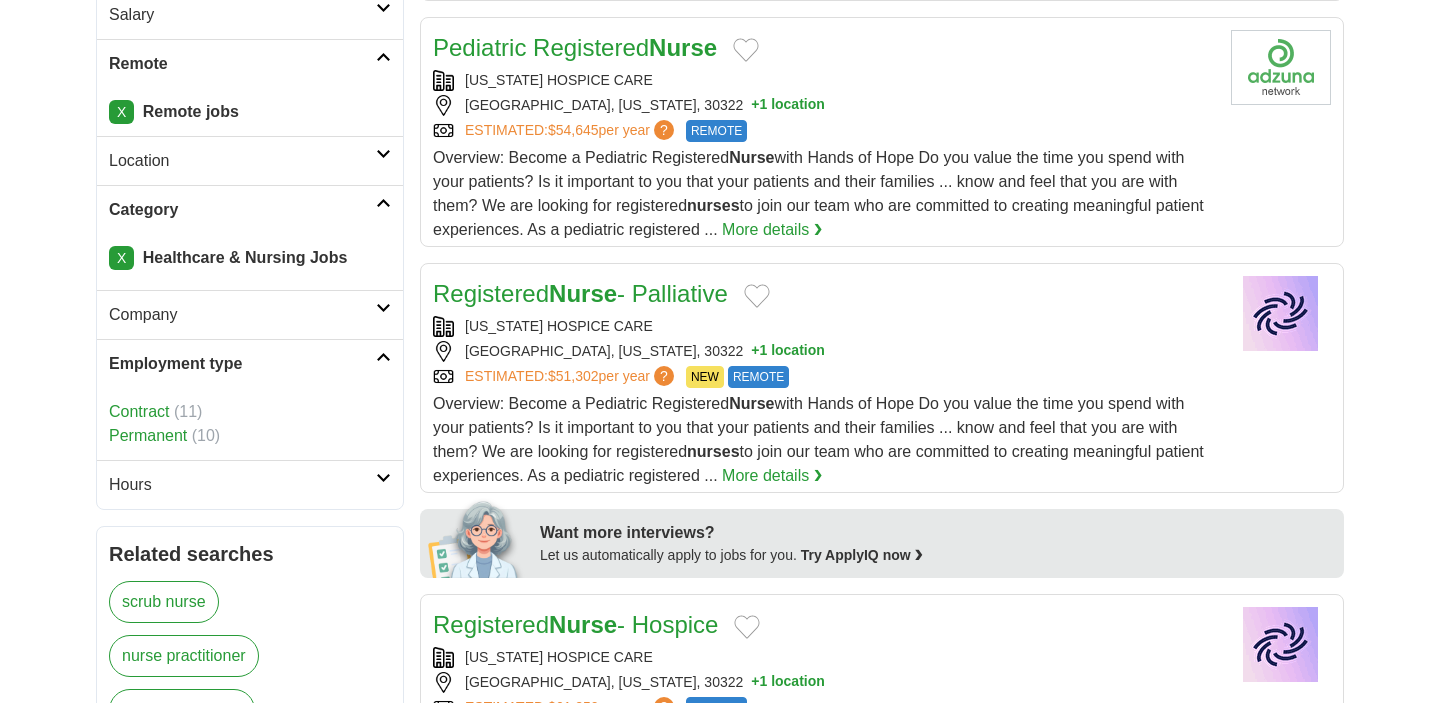 click on "Login
Register
Advertise
946
Nurse Jobs in Georgia
Salary
Salary
Select a salary range
Salary from
from $10,000
from $20,000
from $40,000
from $60,000
from $80,000
from $100,000
per year" at bounding box center [720, 1242] 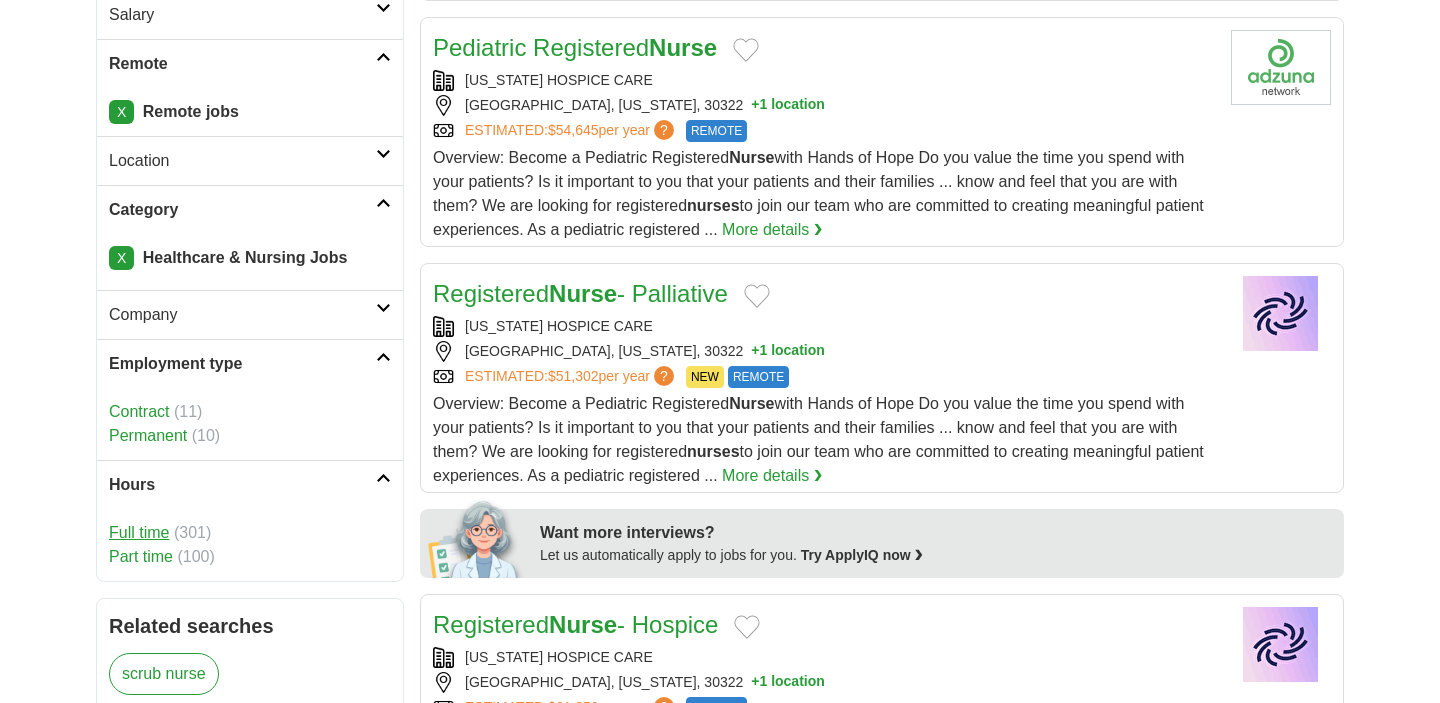 click on "Full time" at bounding box center [139, 532] 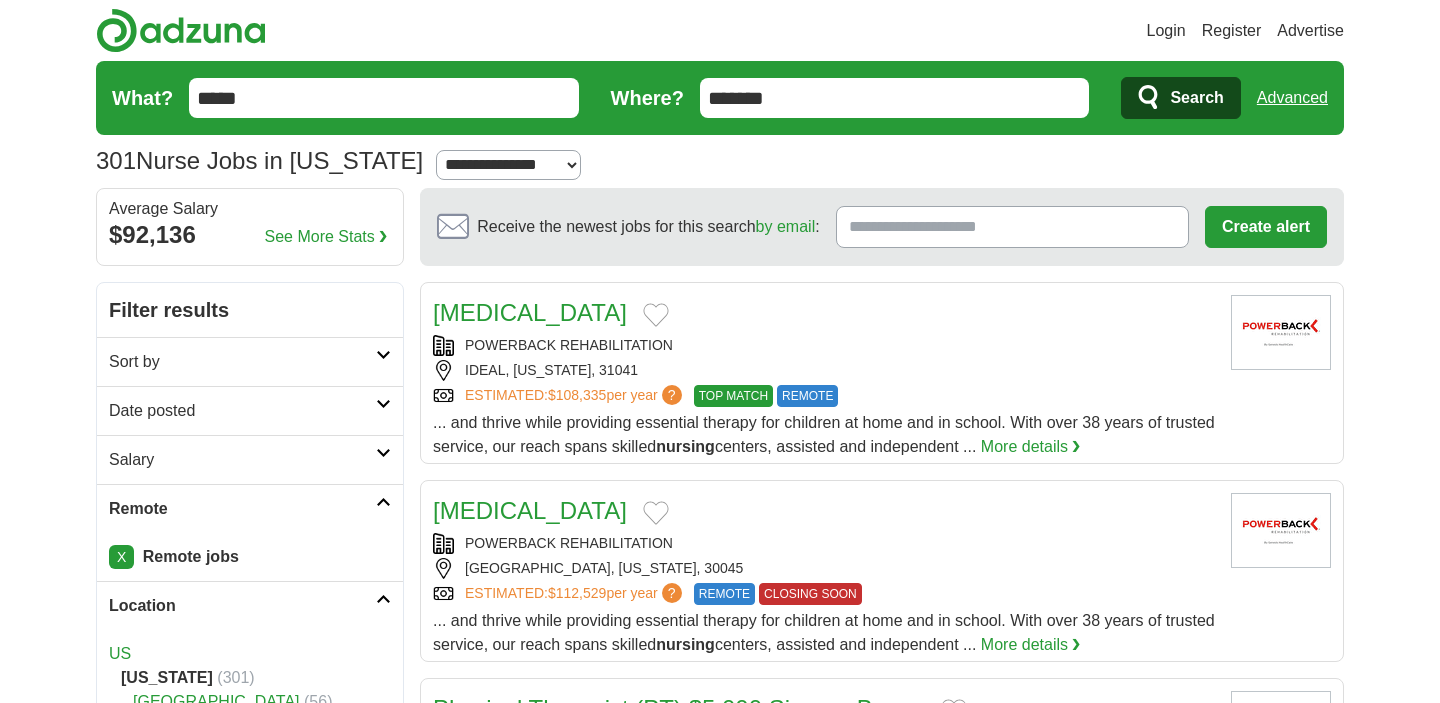 scroll, scrollTop: 0, scrollLeft: 0, axis: both 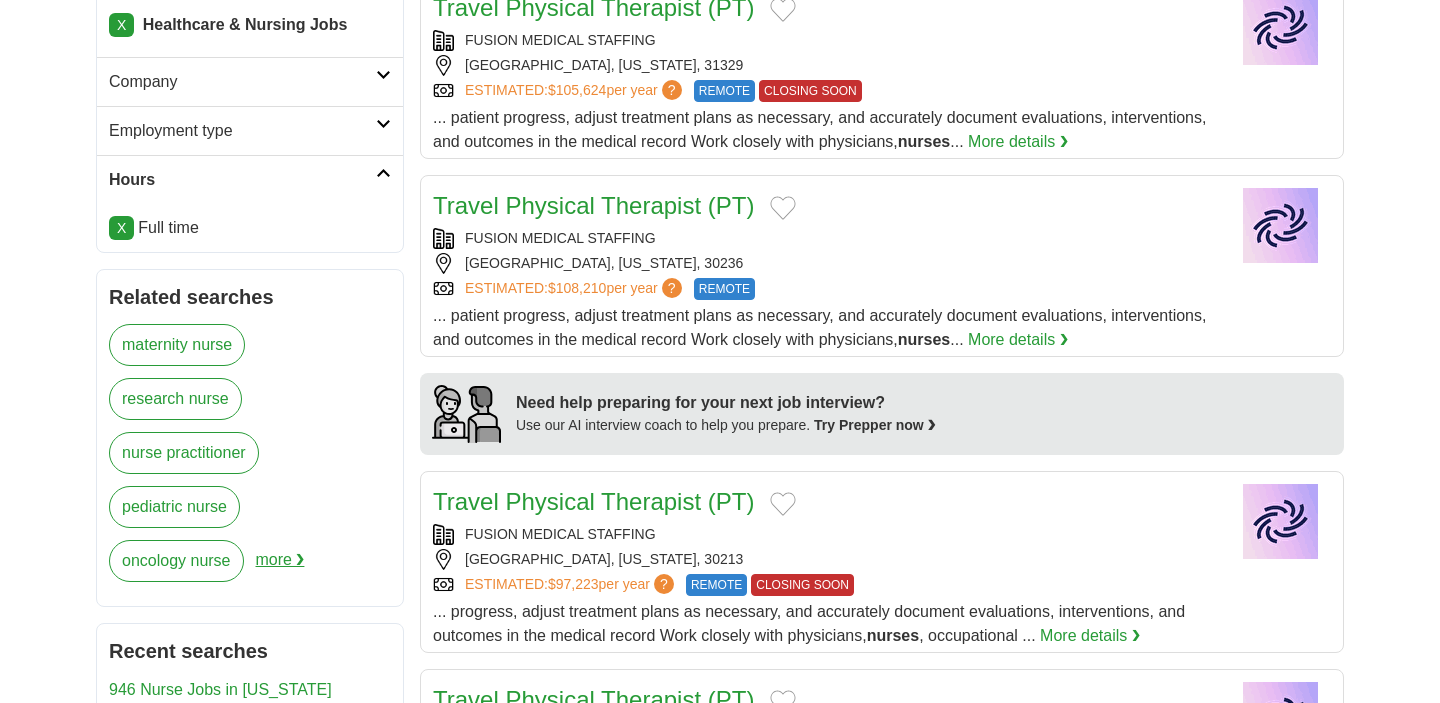 click on "more ❯" at bounding box center (280, 567) 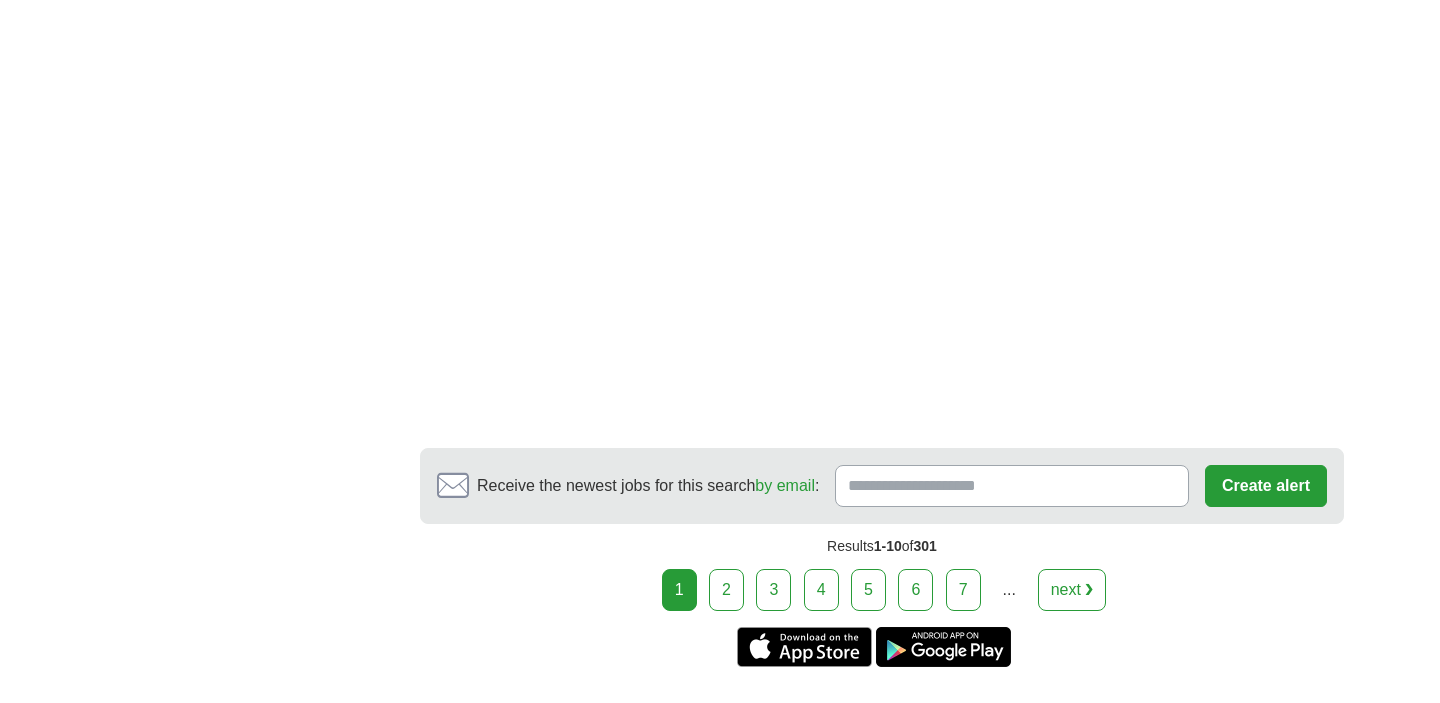 scroll, scrollTop: 3330, scrollLeft: 0, axis: vertical 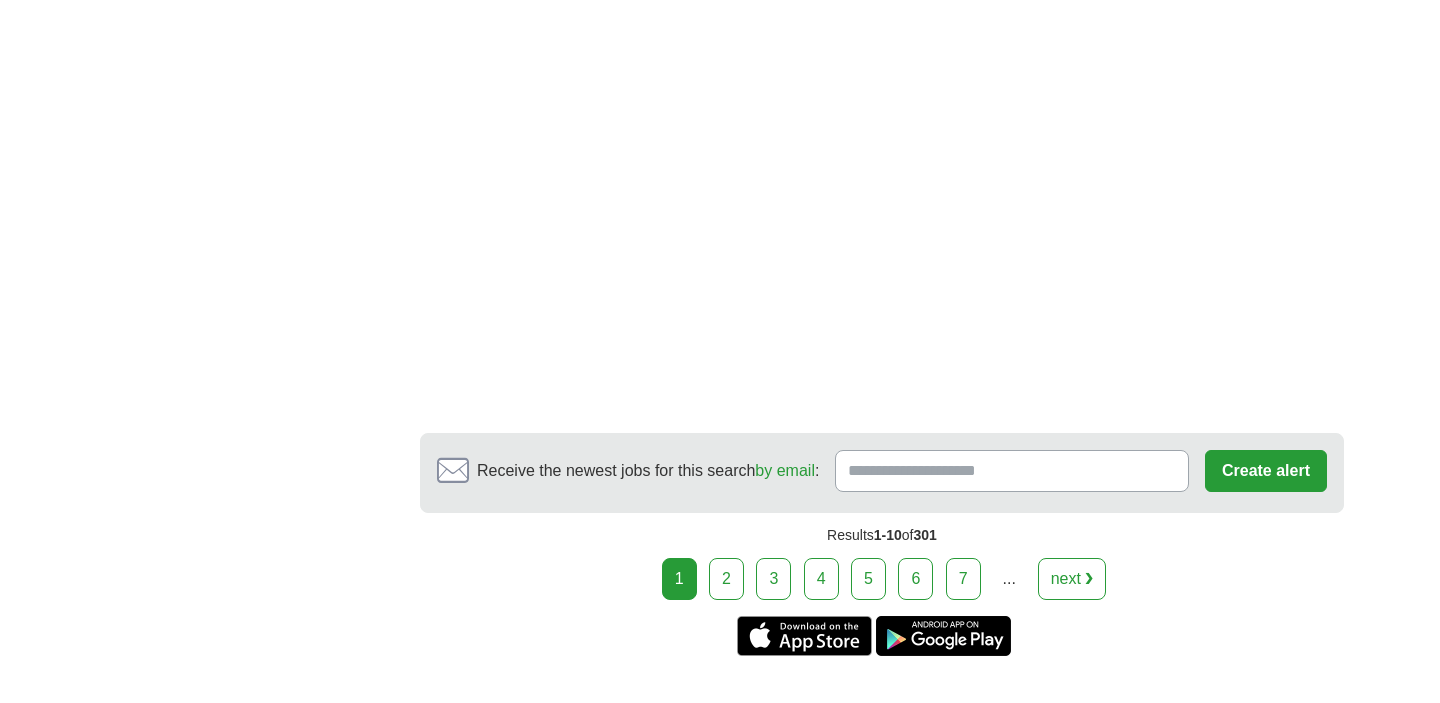 click on "Receive the newest jobs for this search  by email :" at bounding box center (1012, 471) 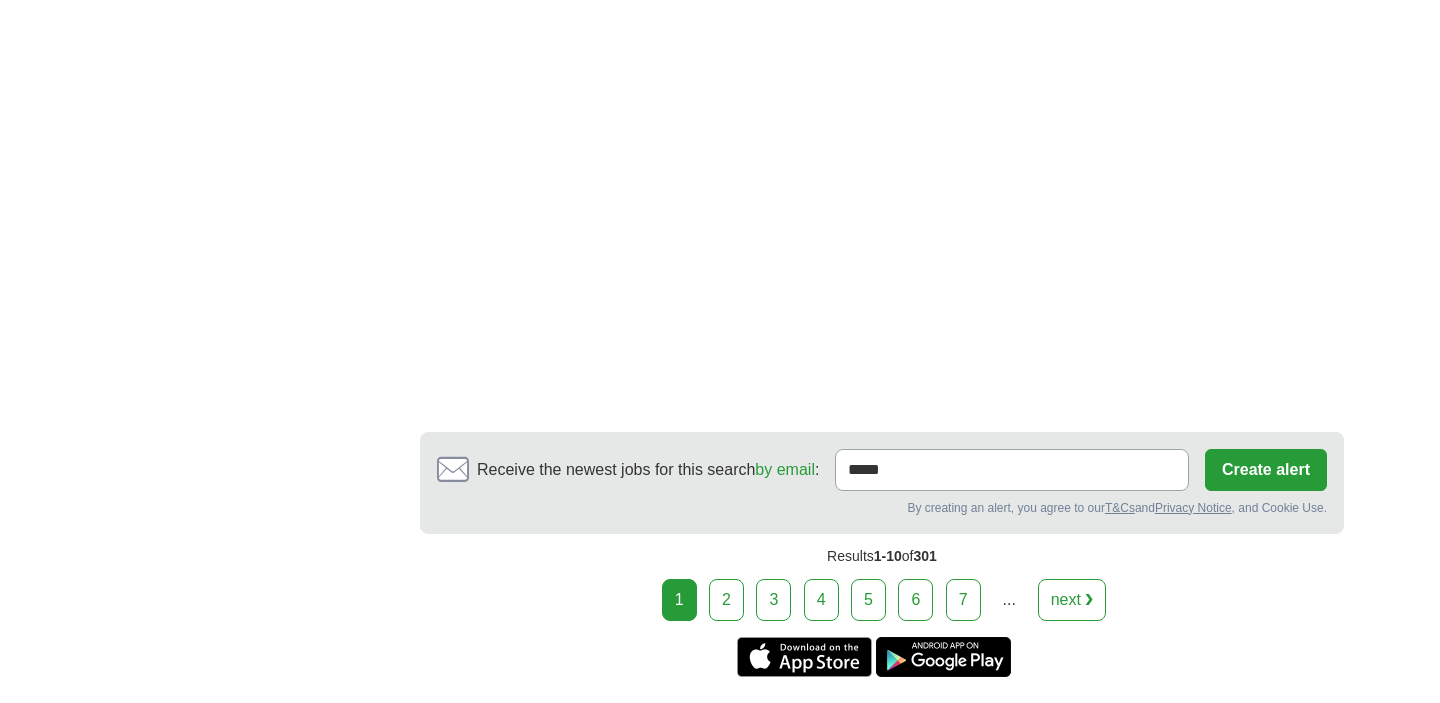 type on "**********" 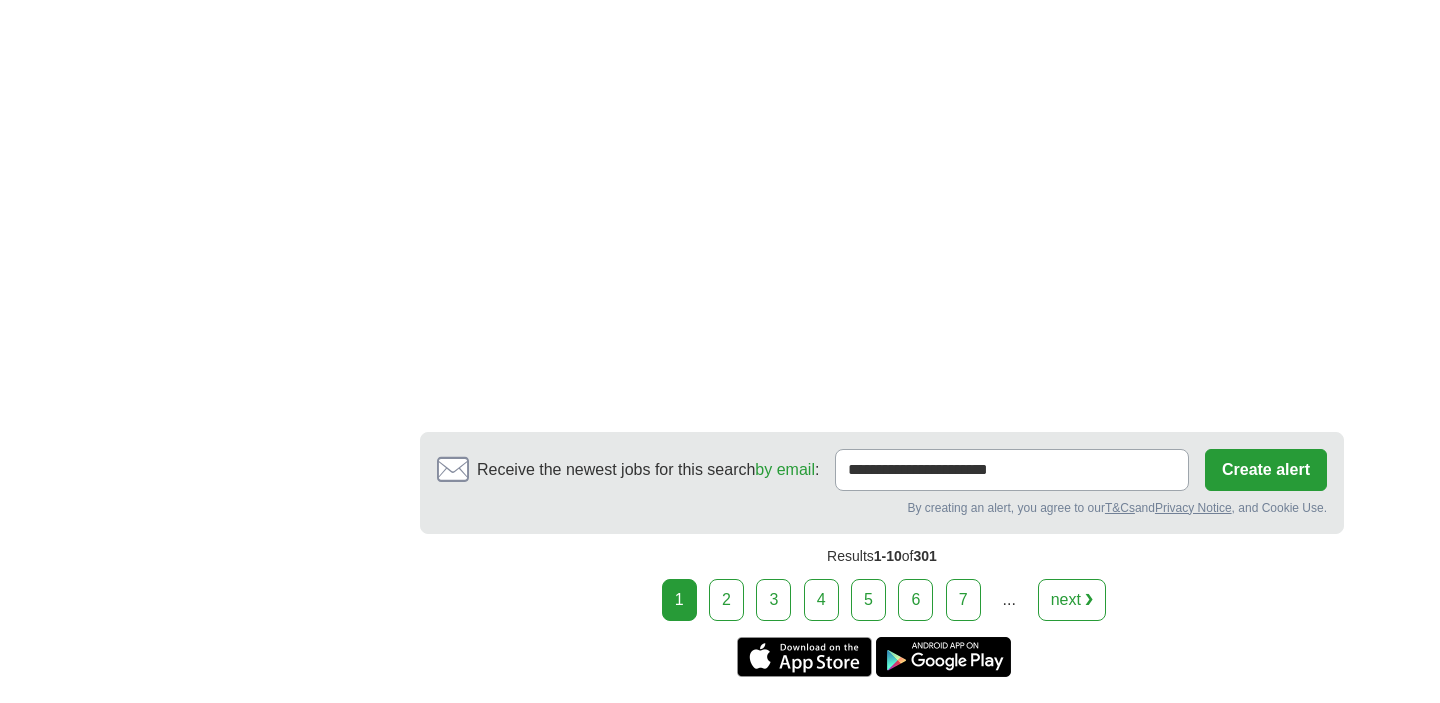type on "**********" 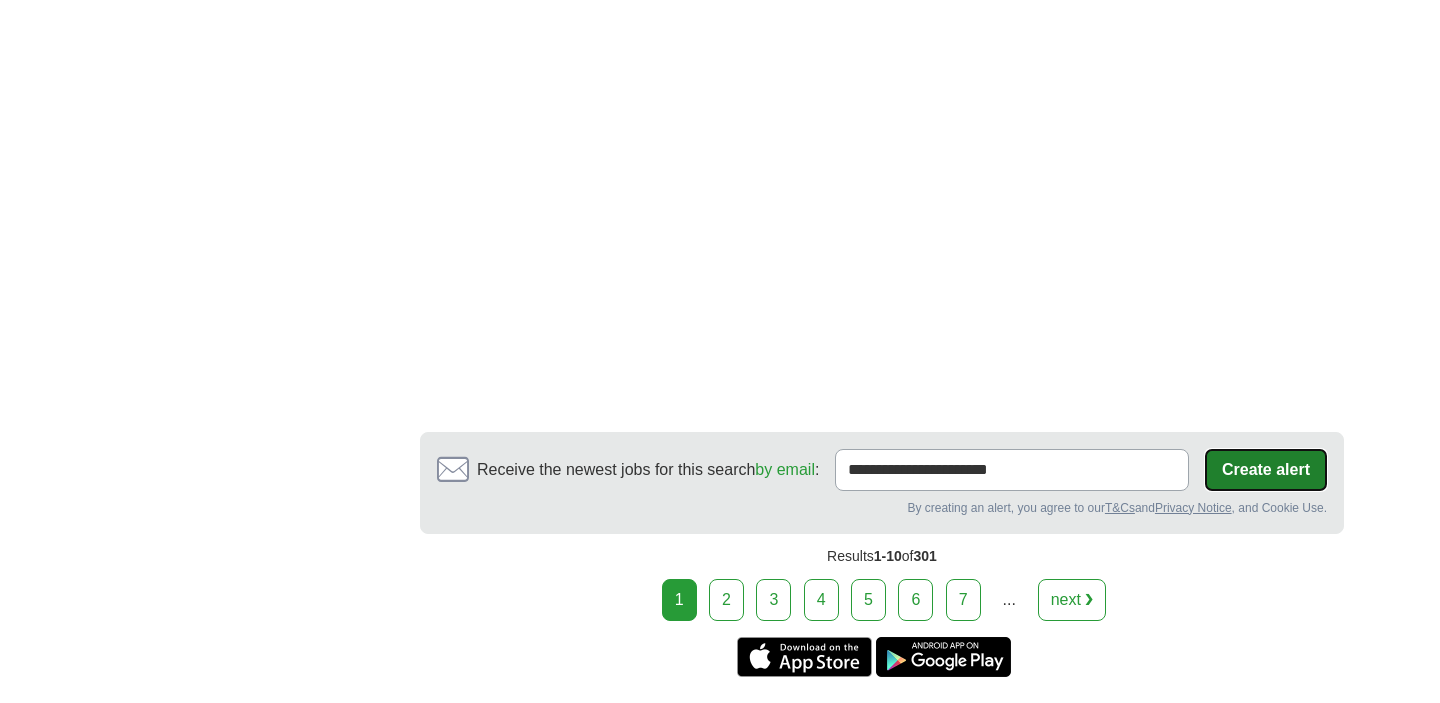 click on "Create alert" at bounding box center (1266, 470) 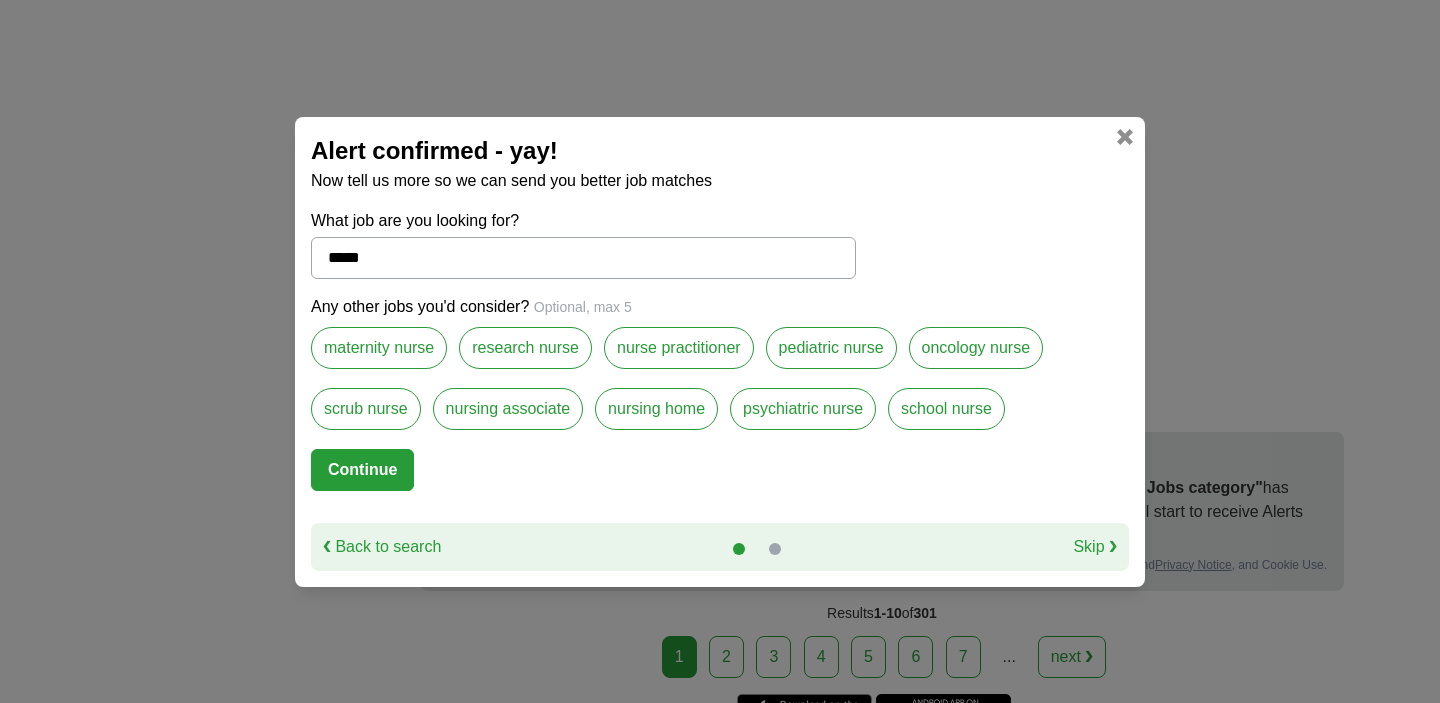 click on "Skip ❯" at bounding box center (1095, 547) 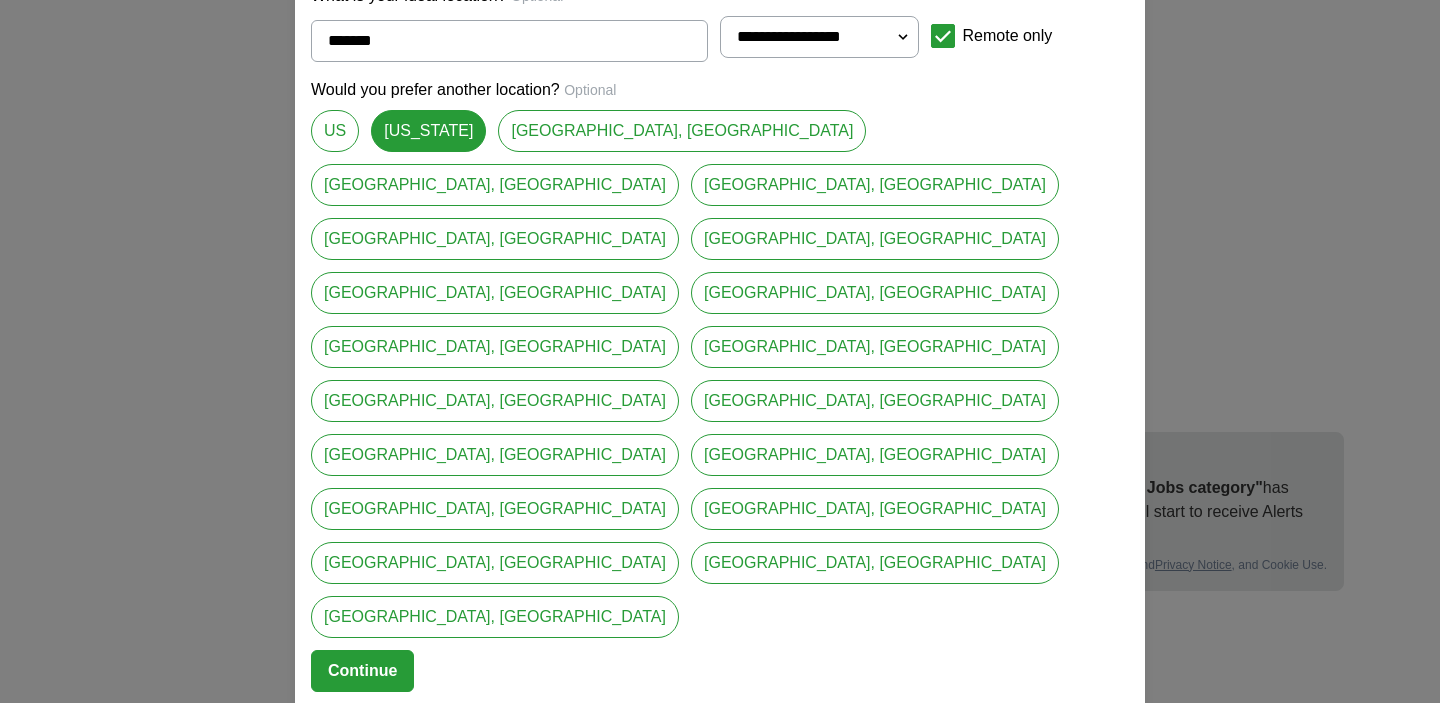 drag, startPoint x: 396, startPoint y: 203, endPoint x: 265, endPoint y: 189, distance: 131.74597 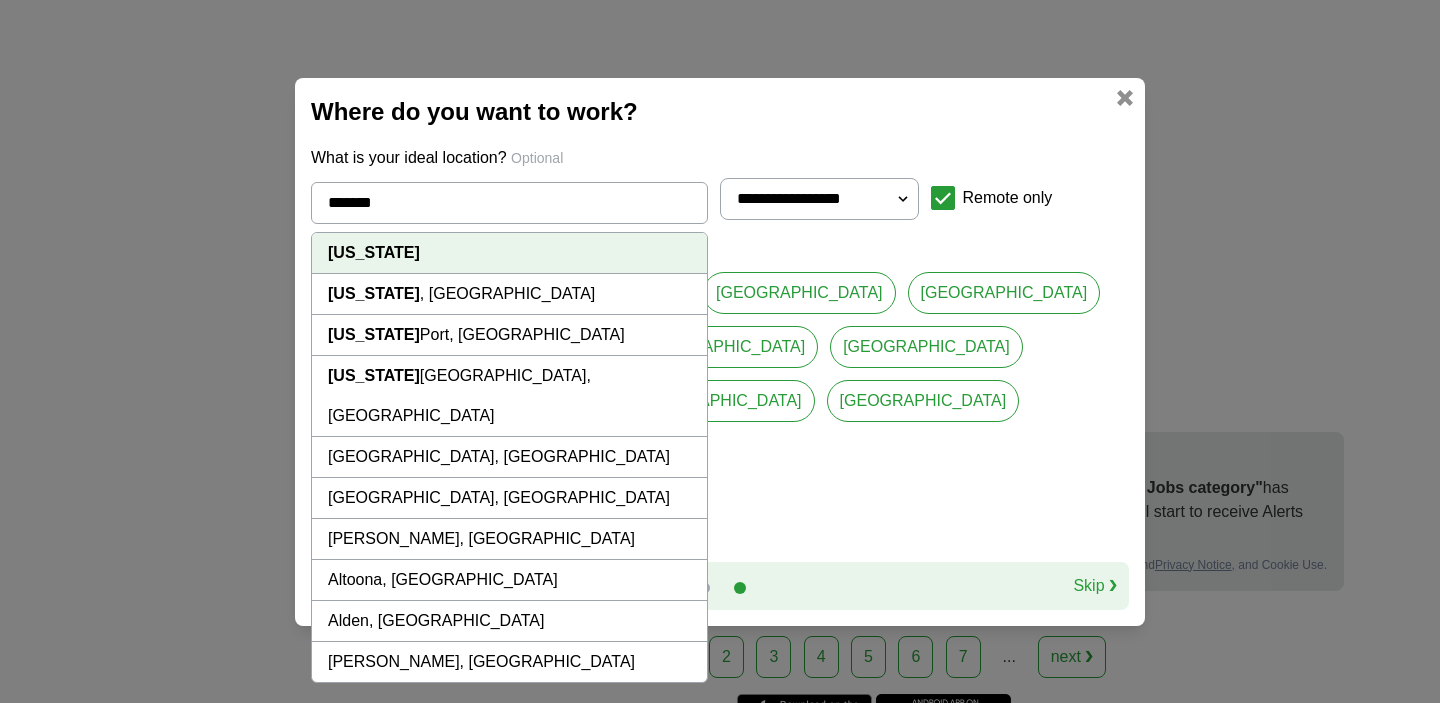 type on "*******" 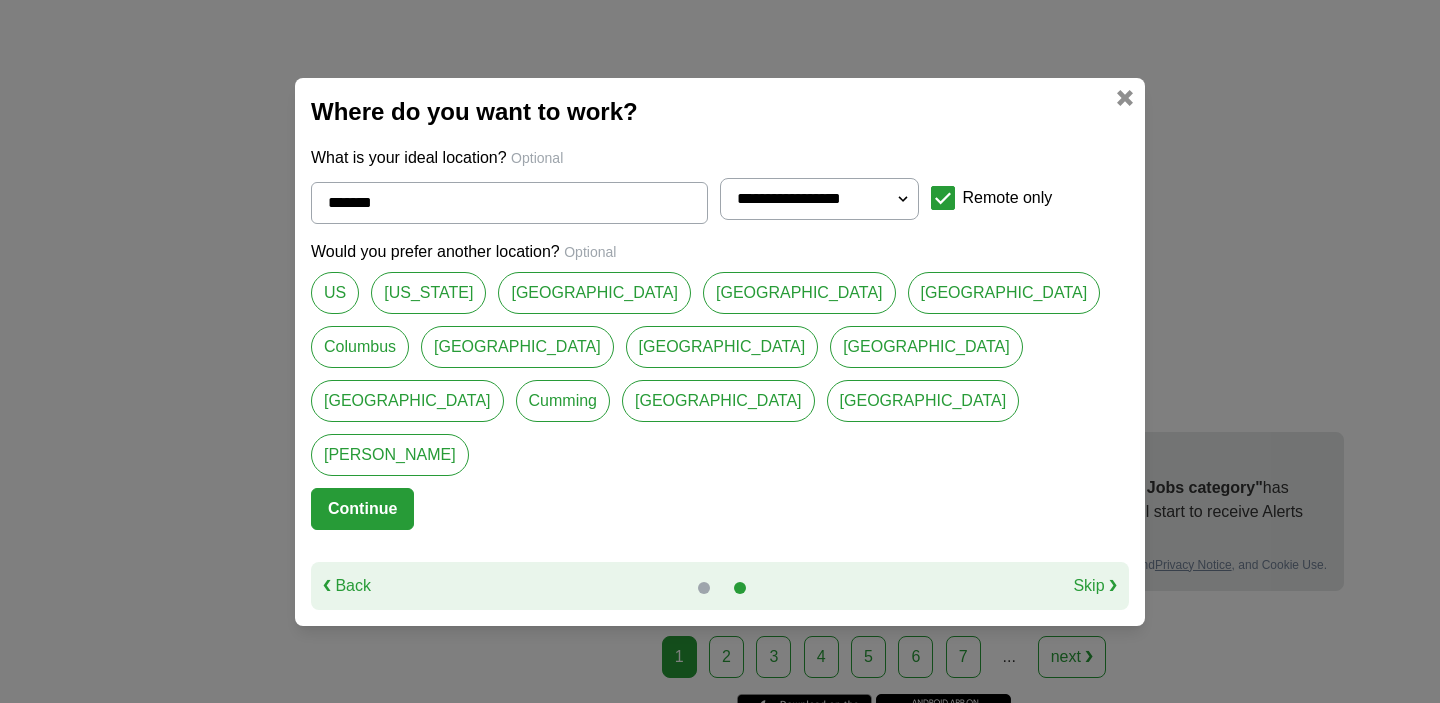click on "**********" at bounding box center [819, 199] 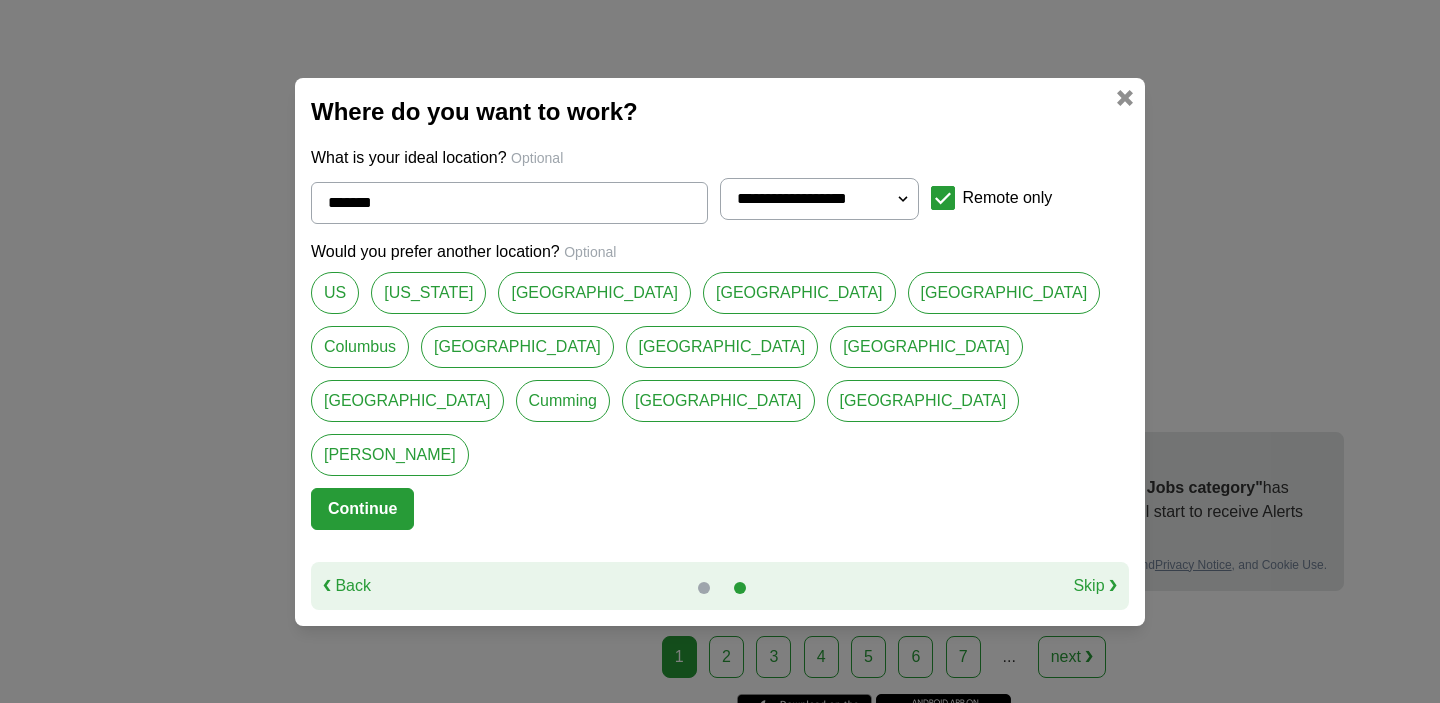 click on "Skip ❯" at bounding box center [1095, 586] 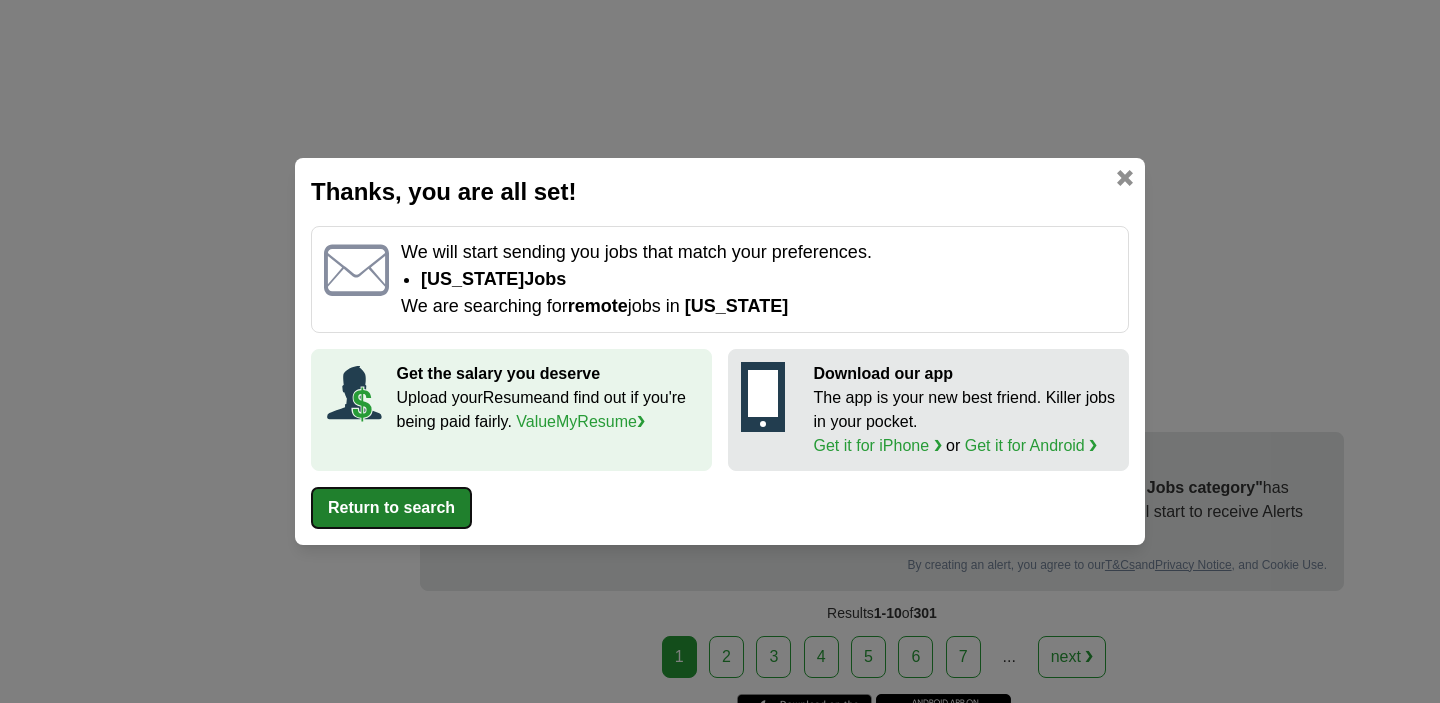 click on "Return to search" at bounding box center [391, 508] 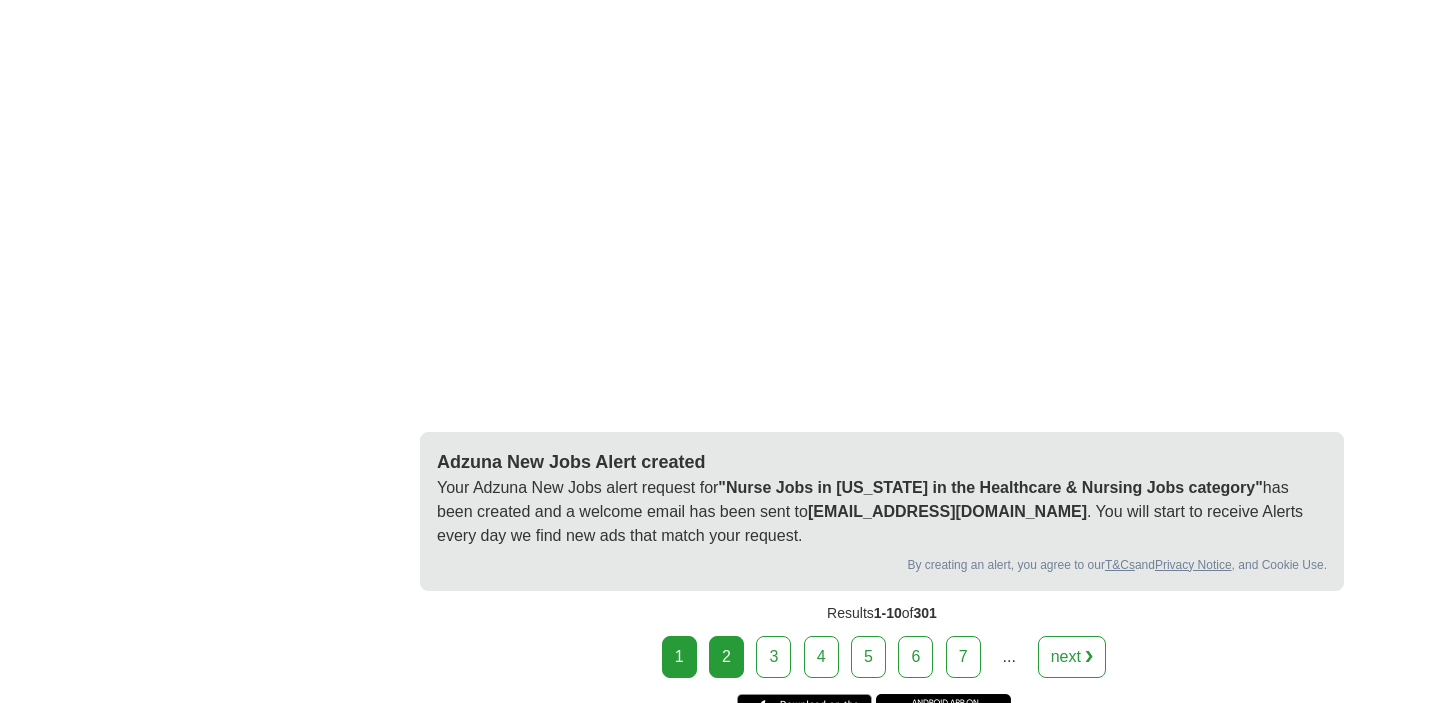 click on "2" at bounding box center (726, 657) 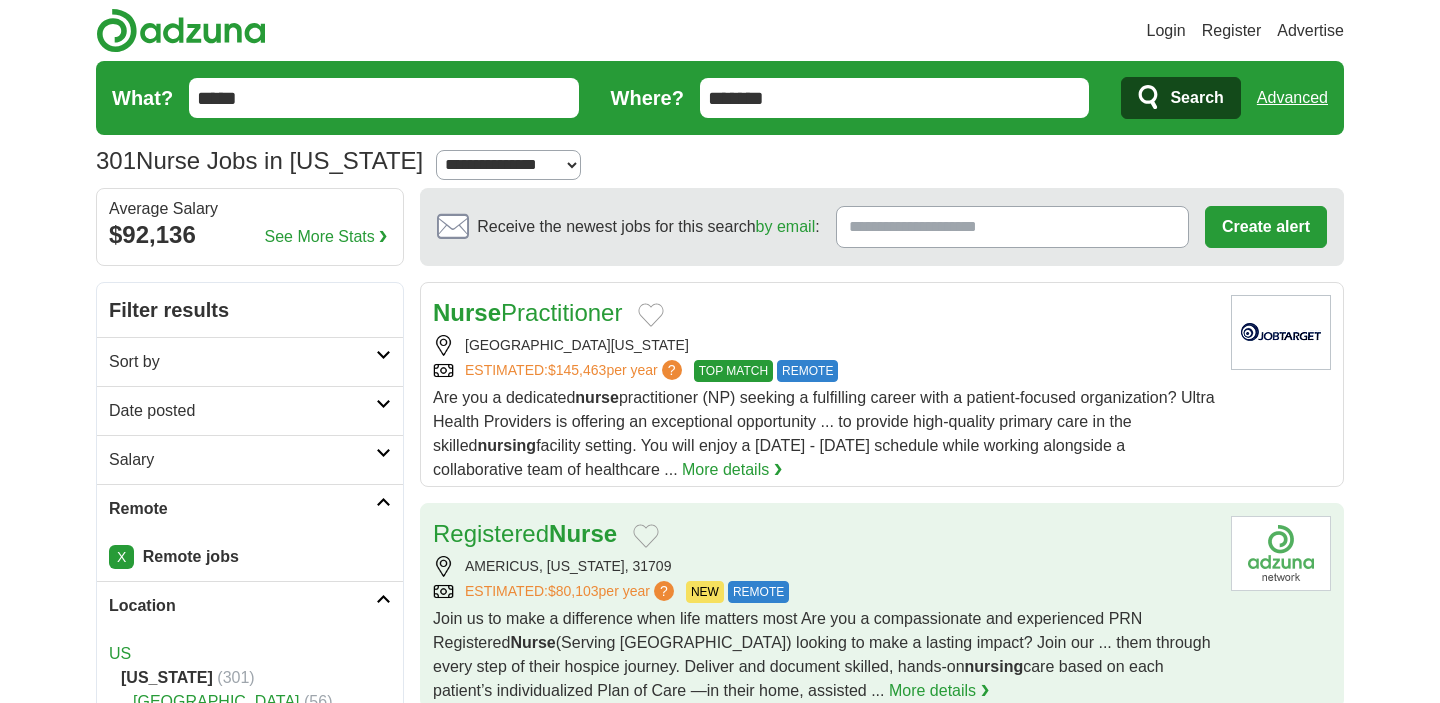 scroll, scrollTop: 0, scrollLeft: 0, axis: both 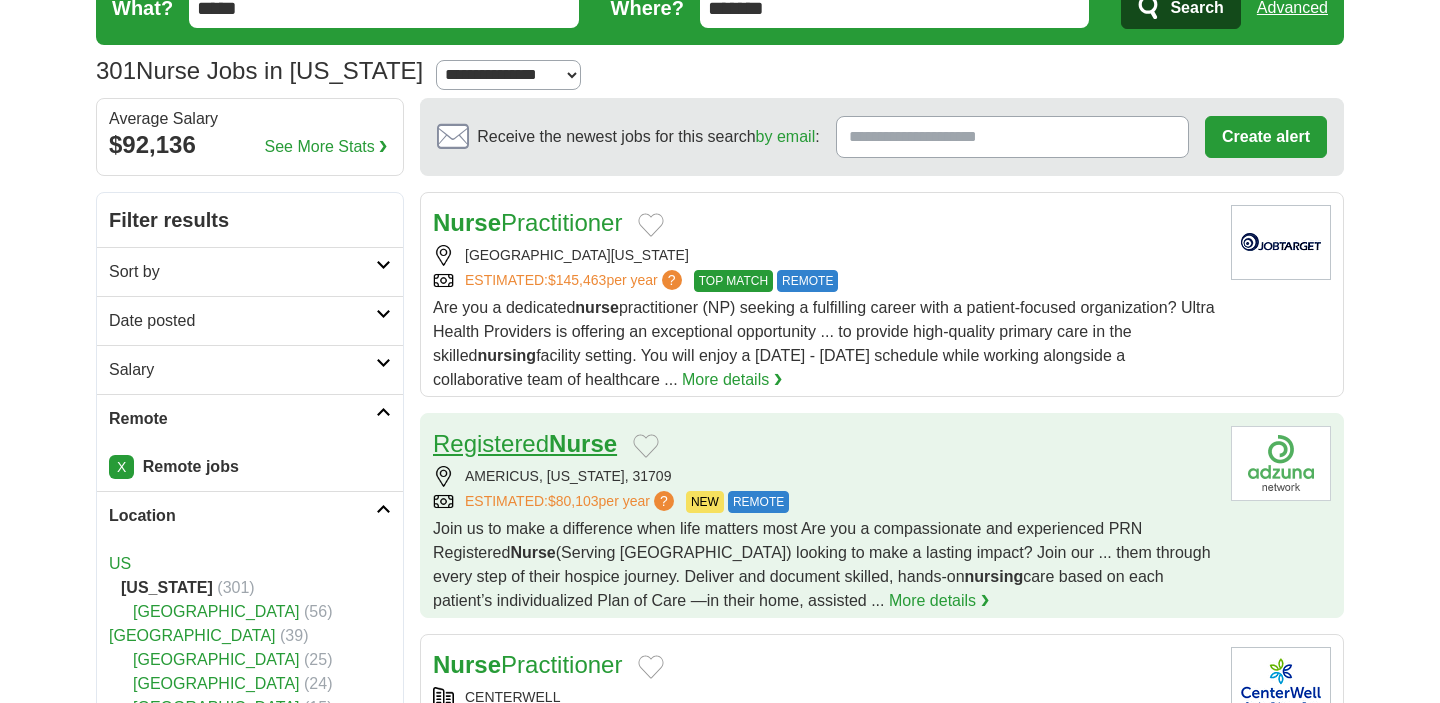click on "Nurse" at bounding box center (583, 443) 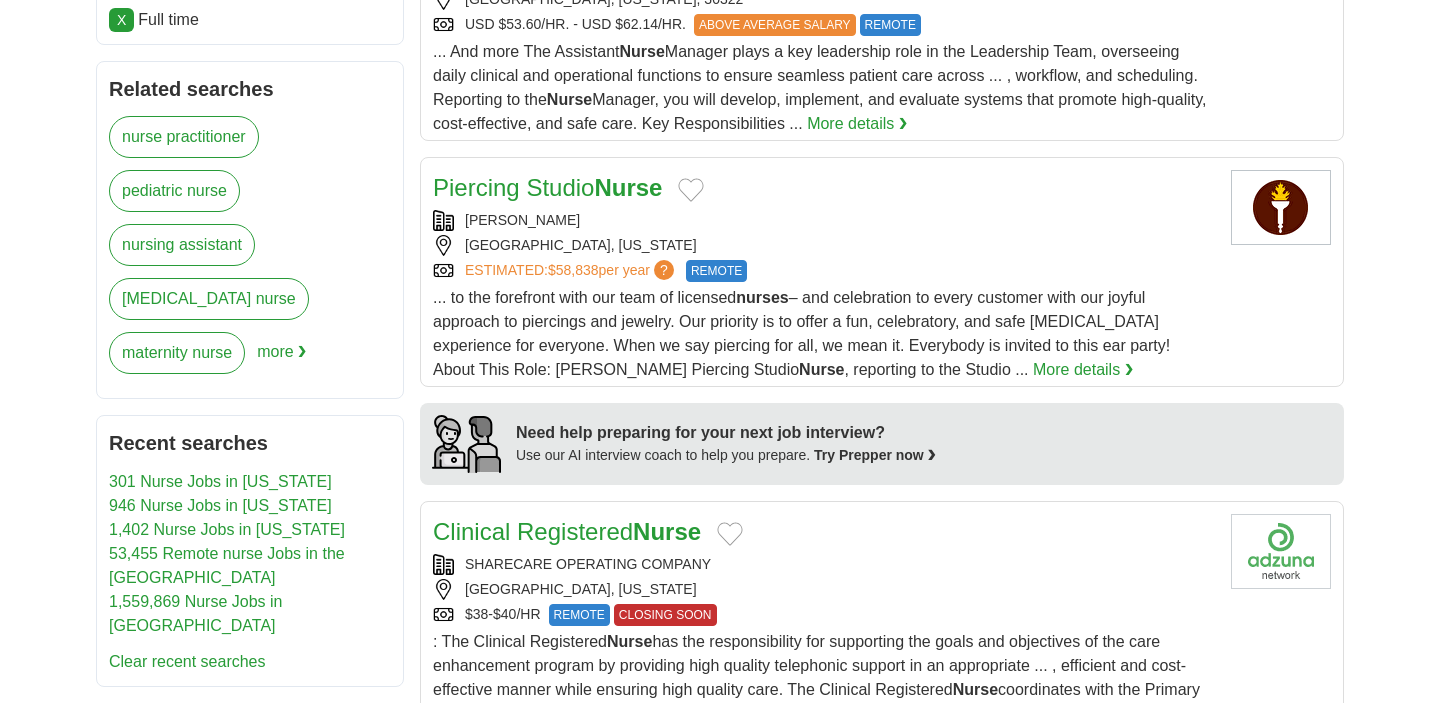 scroll, scrollTop: 1396, scrollLeft: 0, axis: vertical 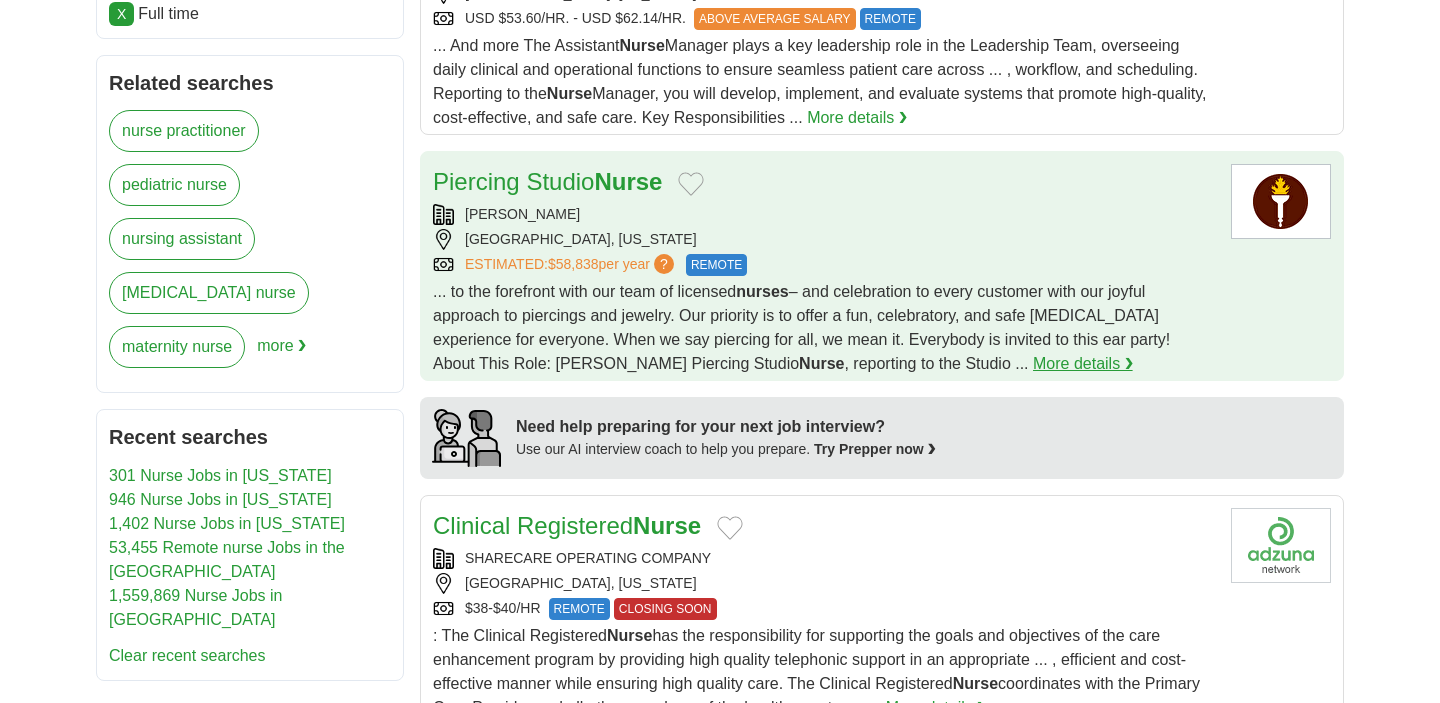 click on "More details ❯" at bounding box center [1083, 364] 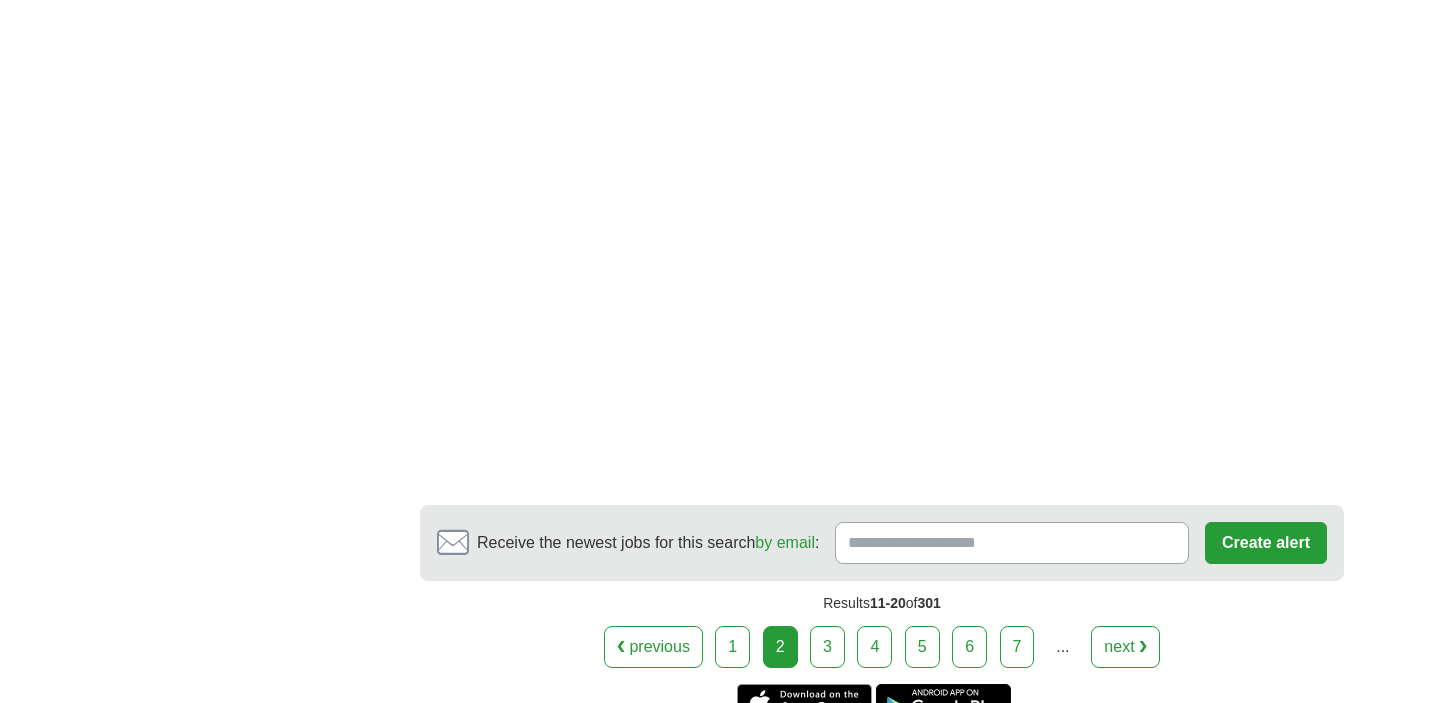 scroll, scrollTop: 3549, scrollLeft: 0, axis: vertical 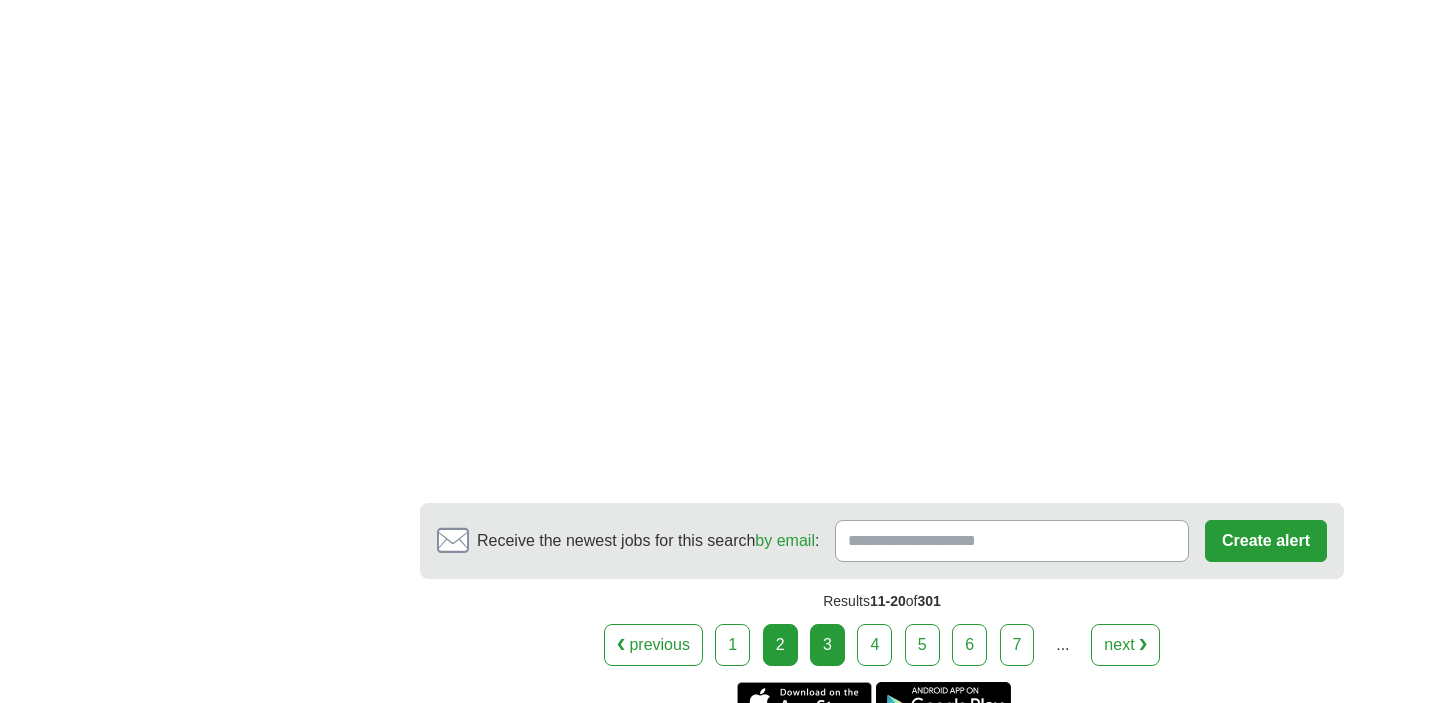 click on "3" at bounding box center (827, 645) 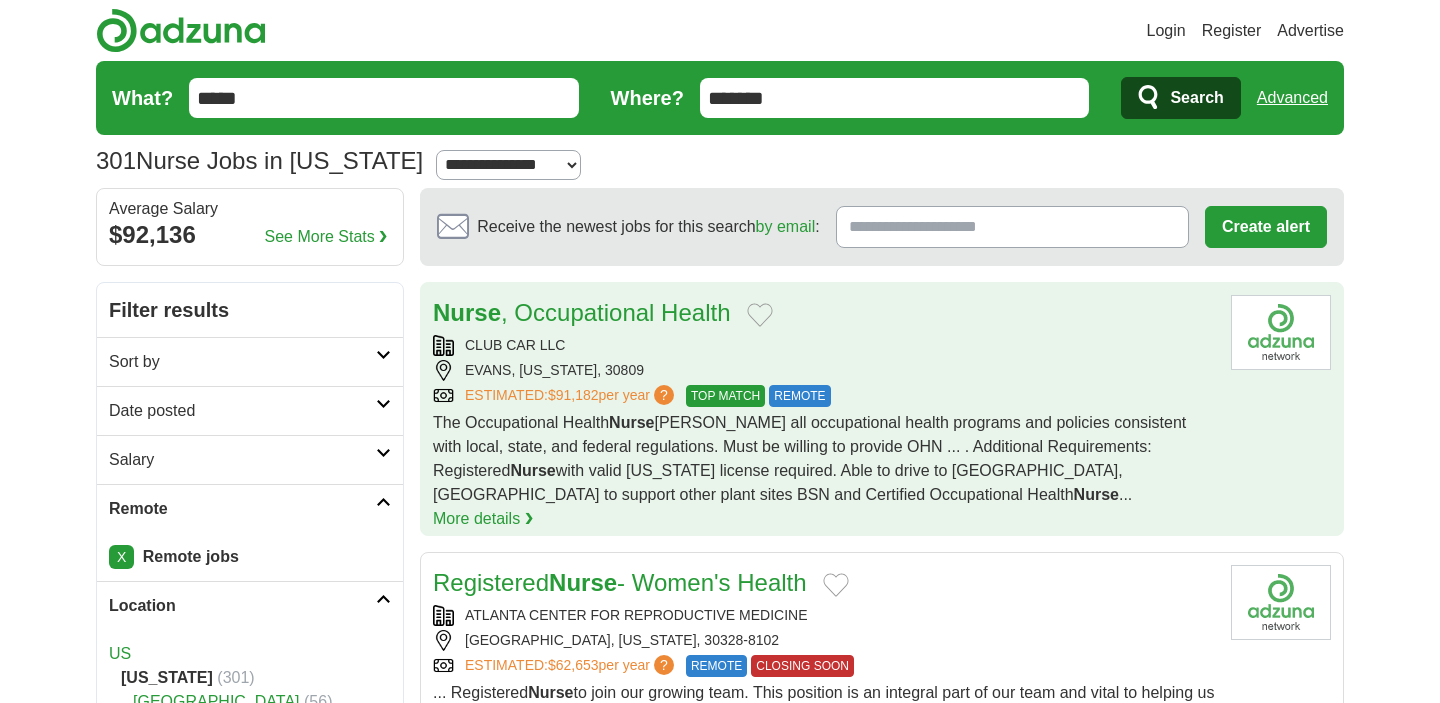 scroll, scrollTop: 0, scrollLeft: 0, axis: both 